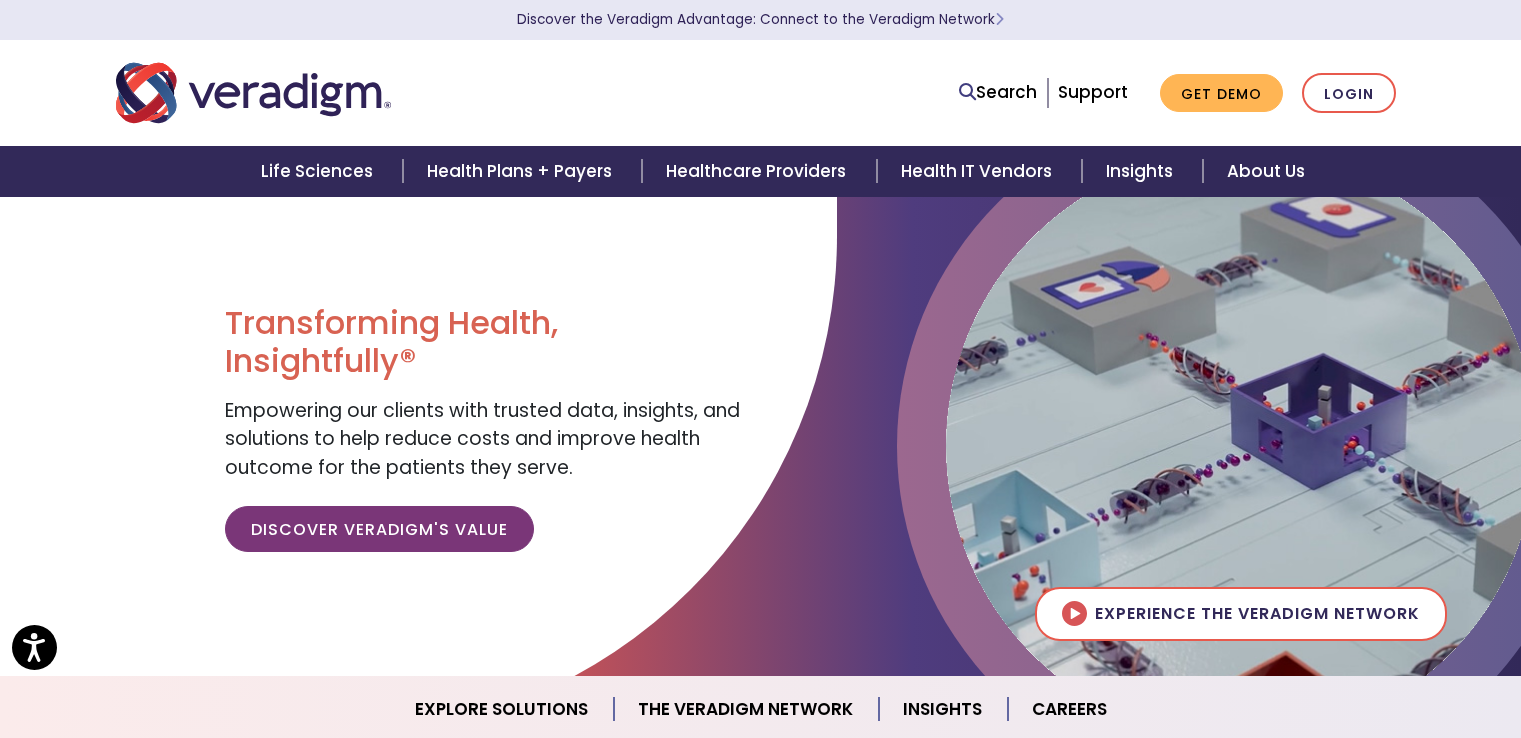 scroll, scrollTop: 0, scrollLeft: 0, axis: both 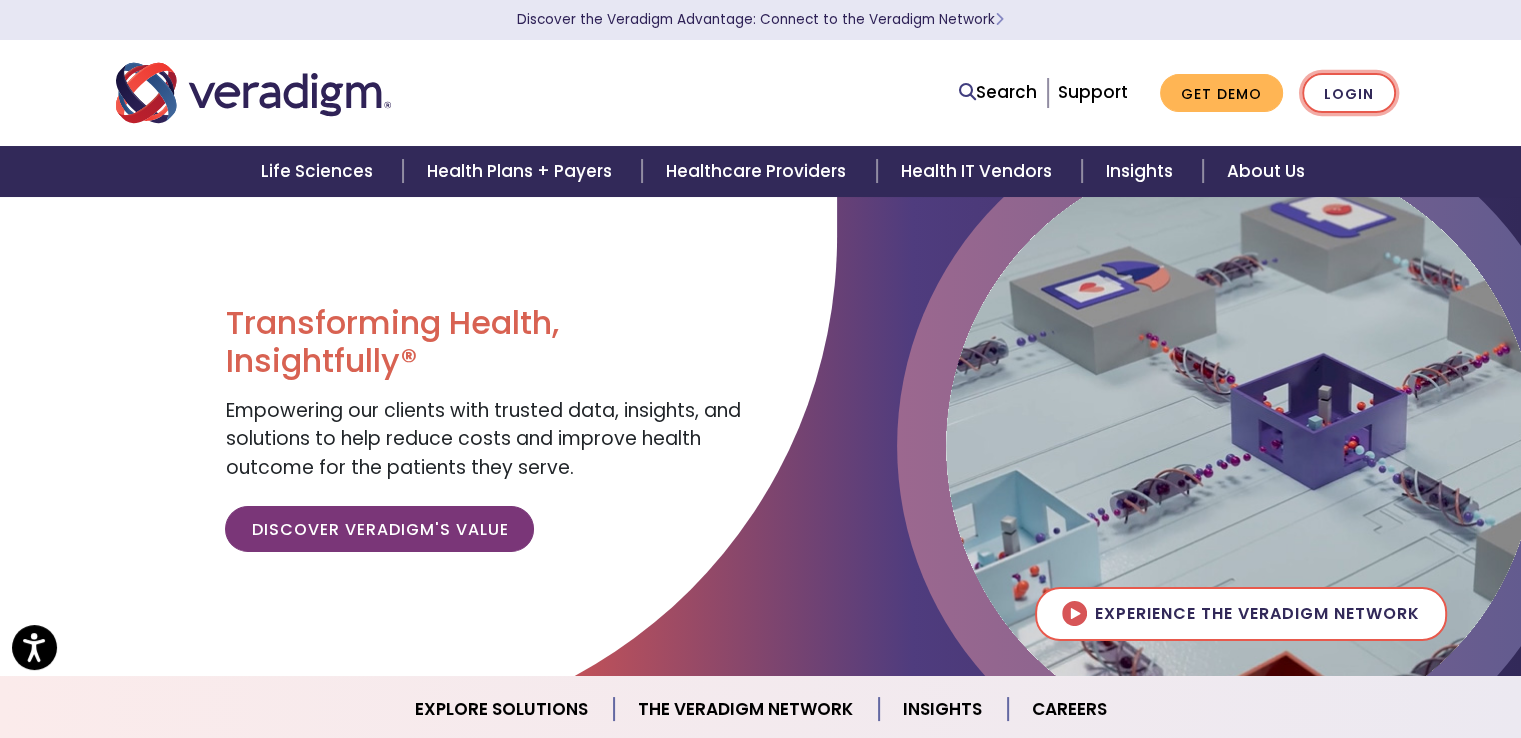 click on "Login" at bounding box center (1349, 93) 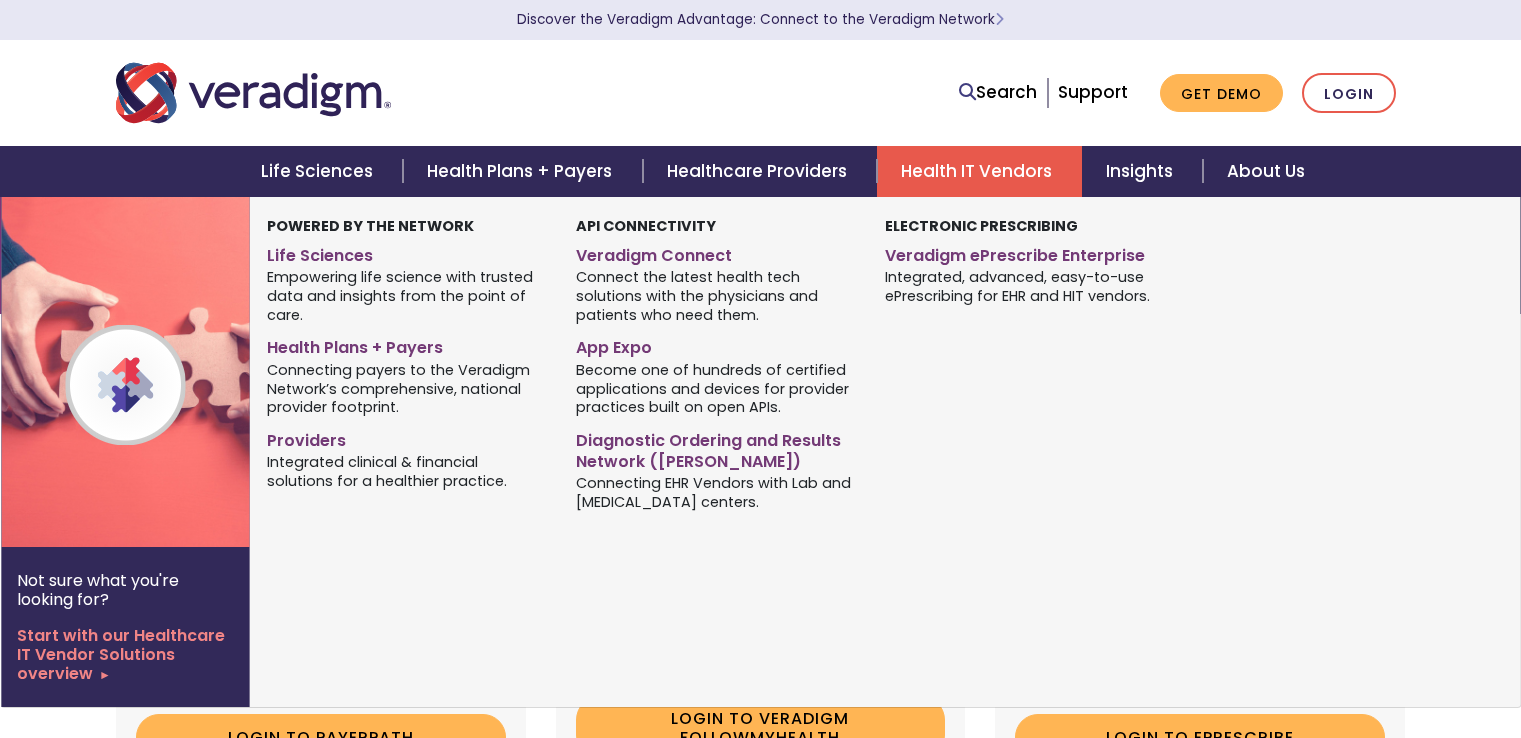 scroll, scrollTop: 0, scrollLeft: 0, axis: both 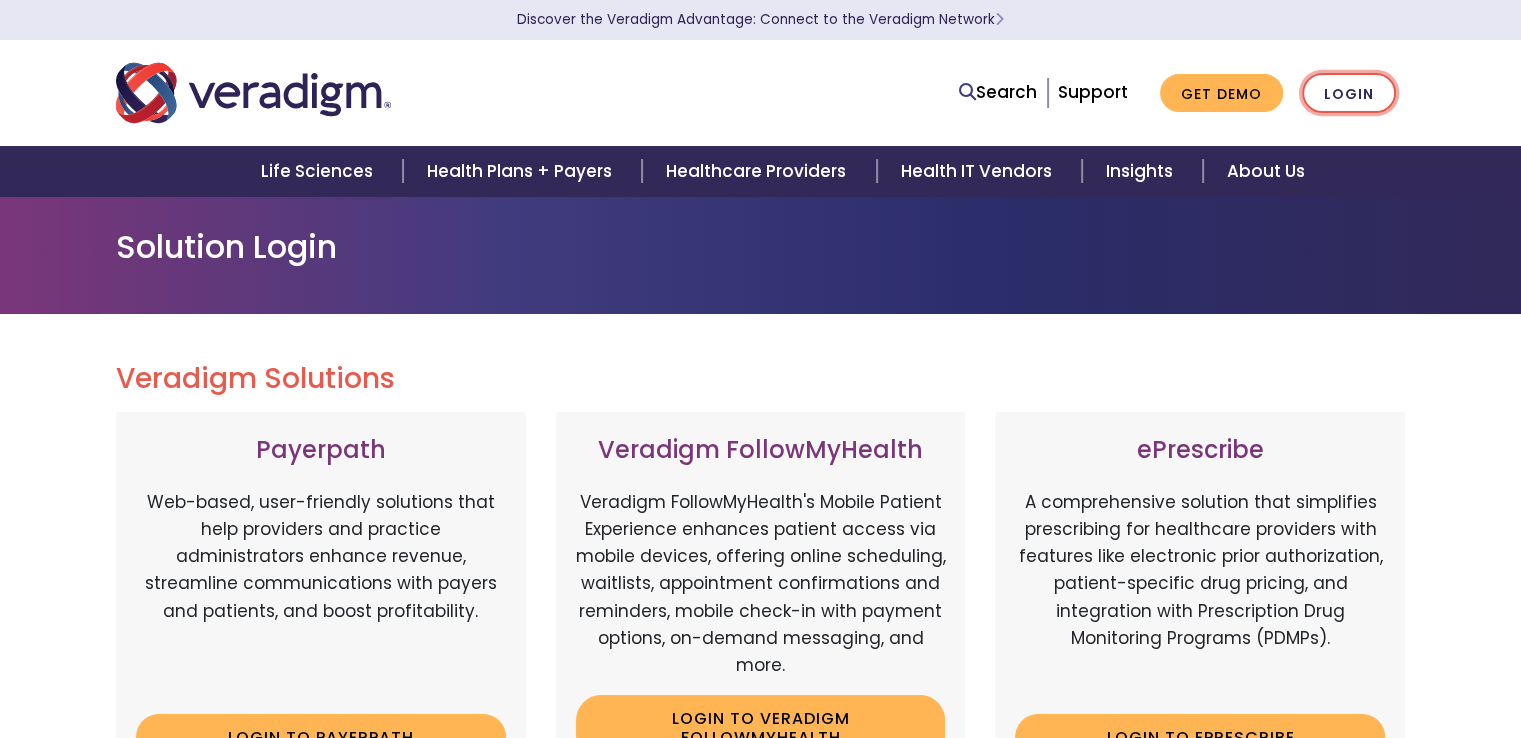 click on "Login" at bounding box center (1349, 93) 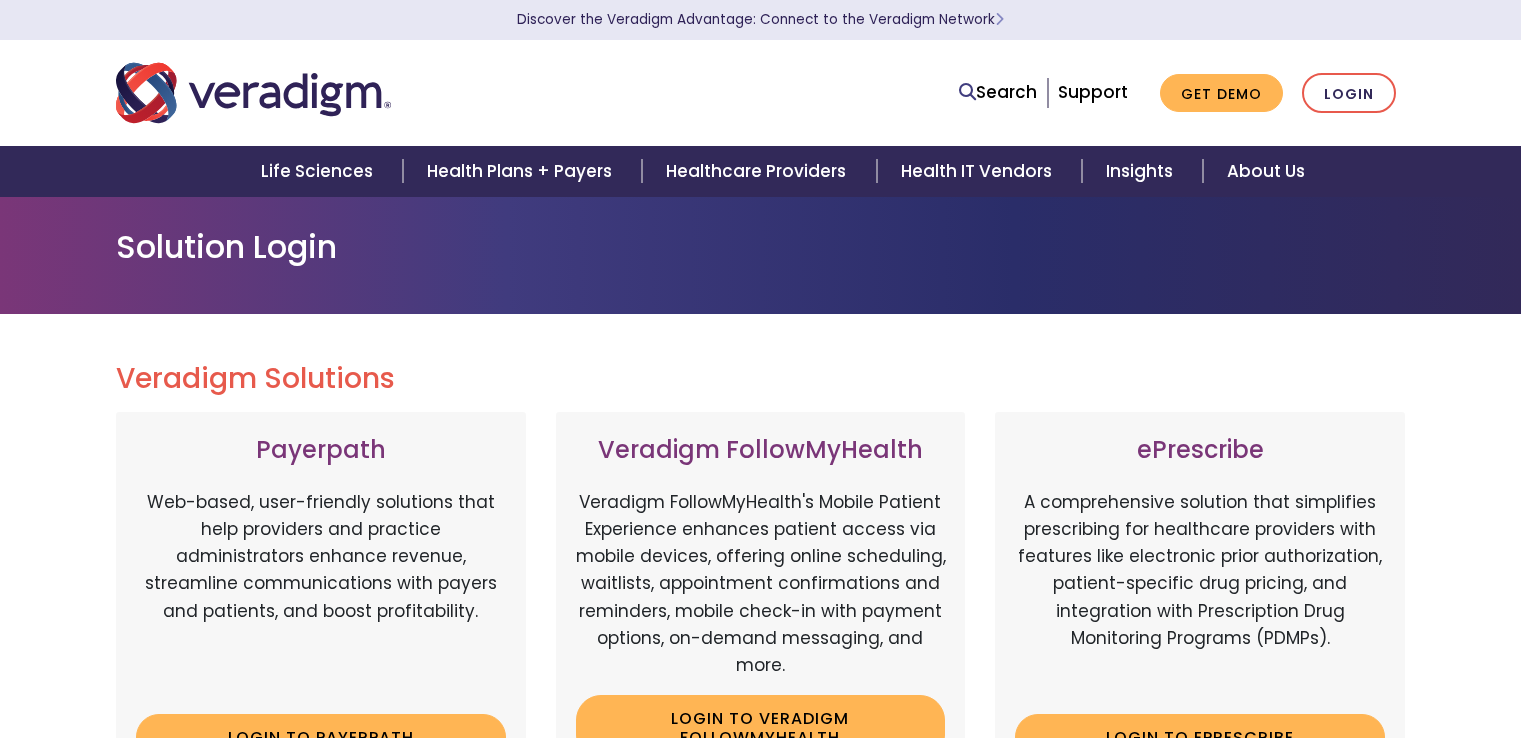 scroll, scrollTop: 0, scrollLeft: 0, axis: both 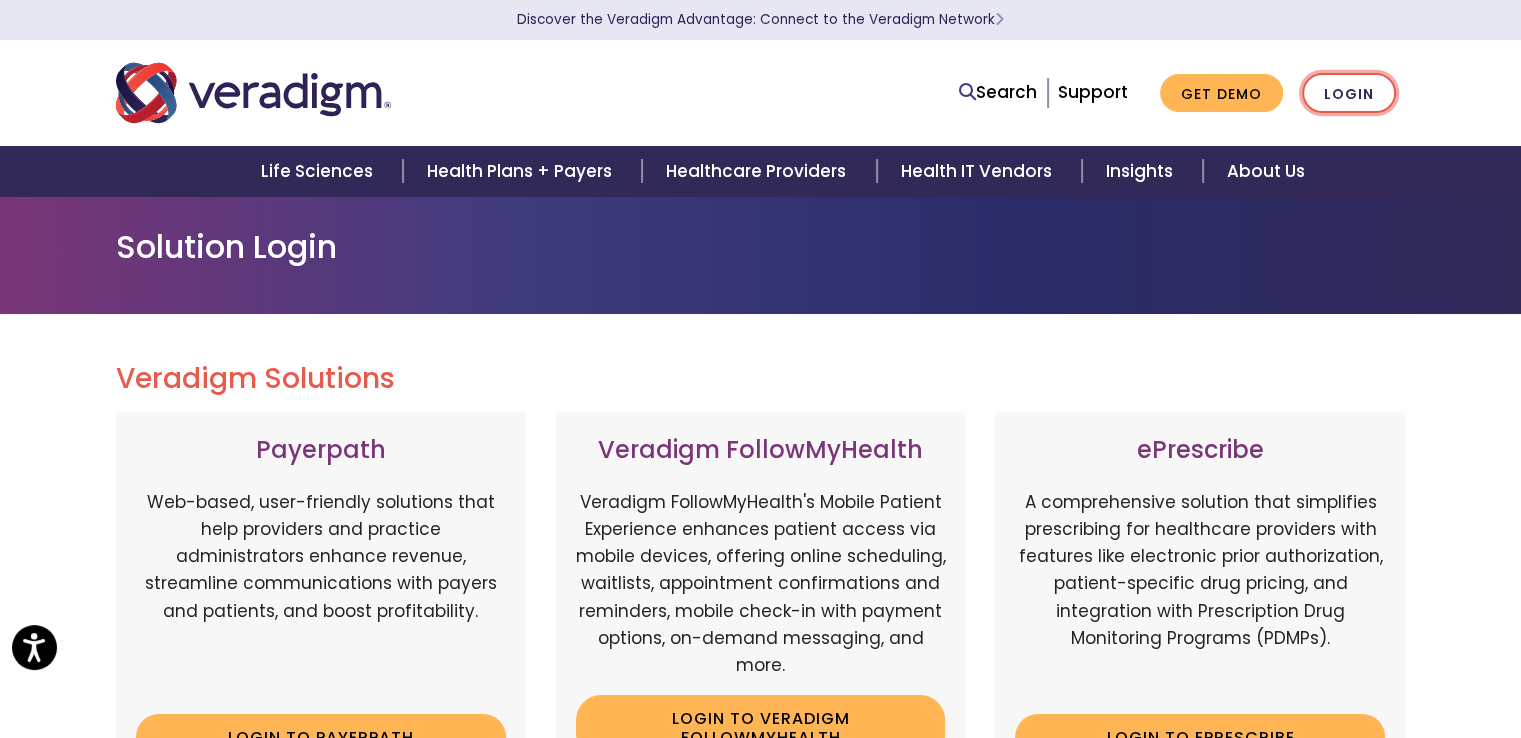 click on "Login" at bounding box center (1349, 93) 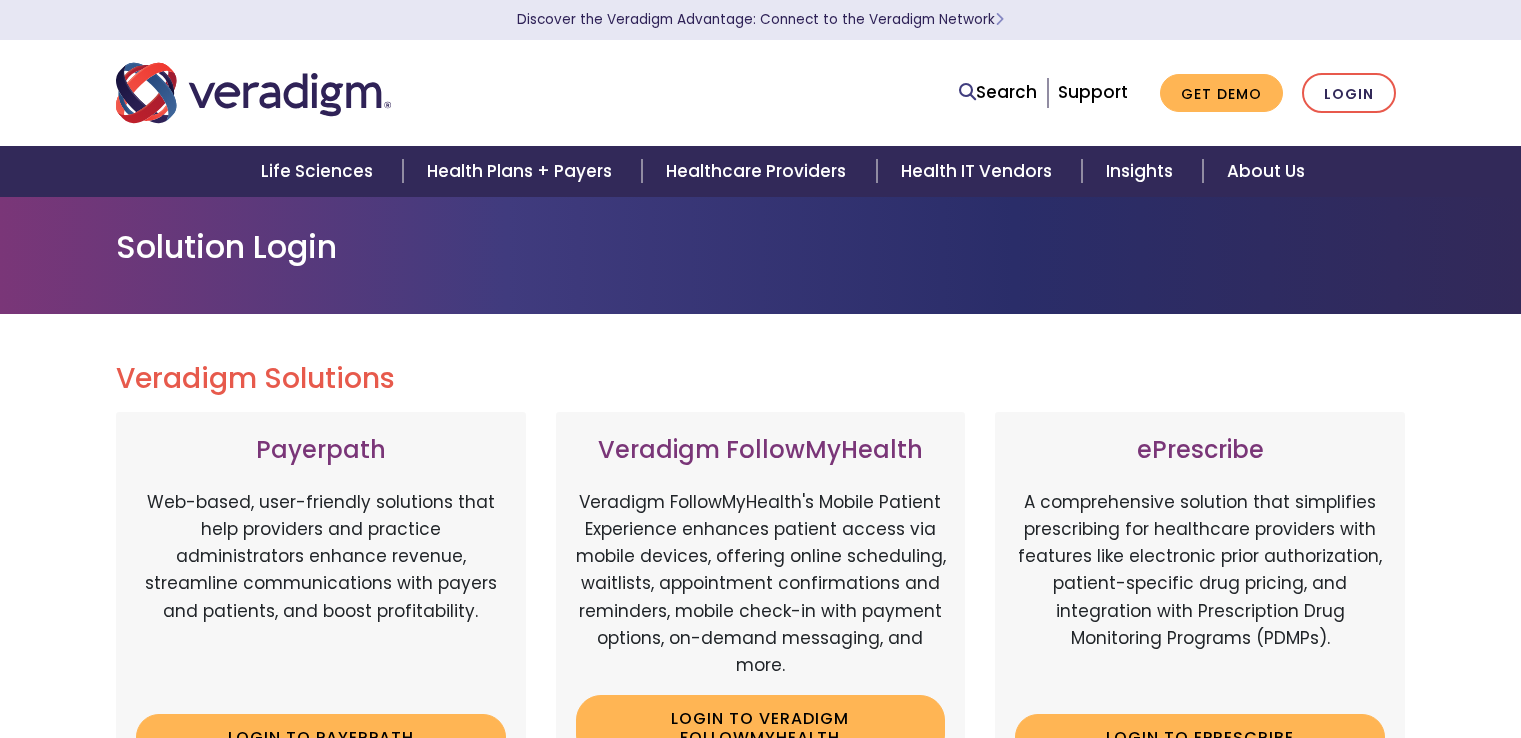 scroll, scrollTop: 0, scrollLeft: 0, axis: both 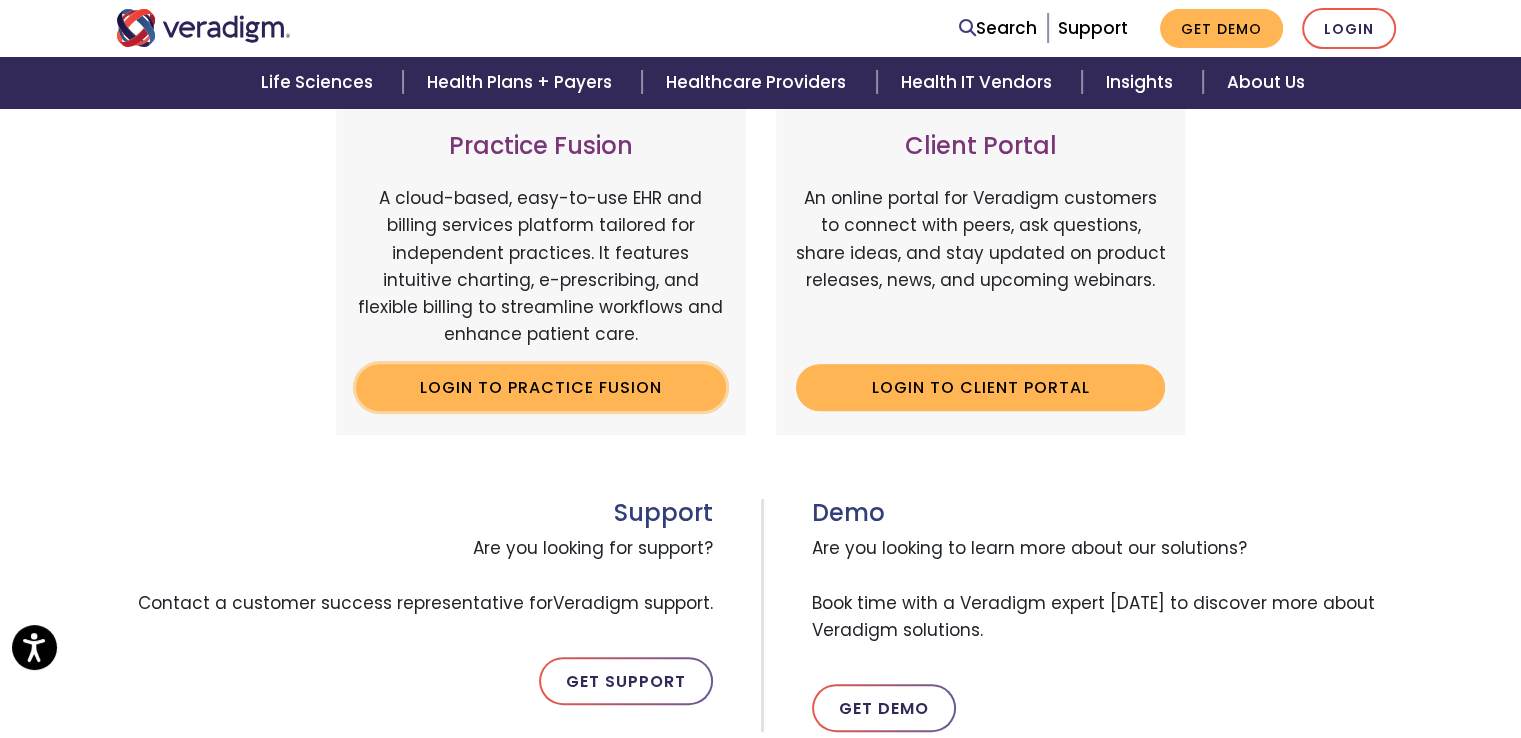 click on "Login to Practice Fusion" at bounding box center (541, 387) 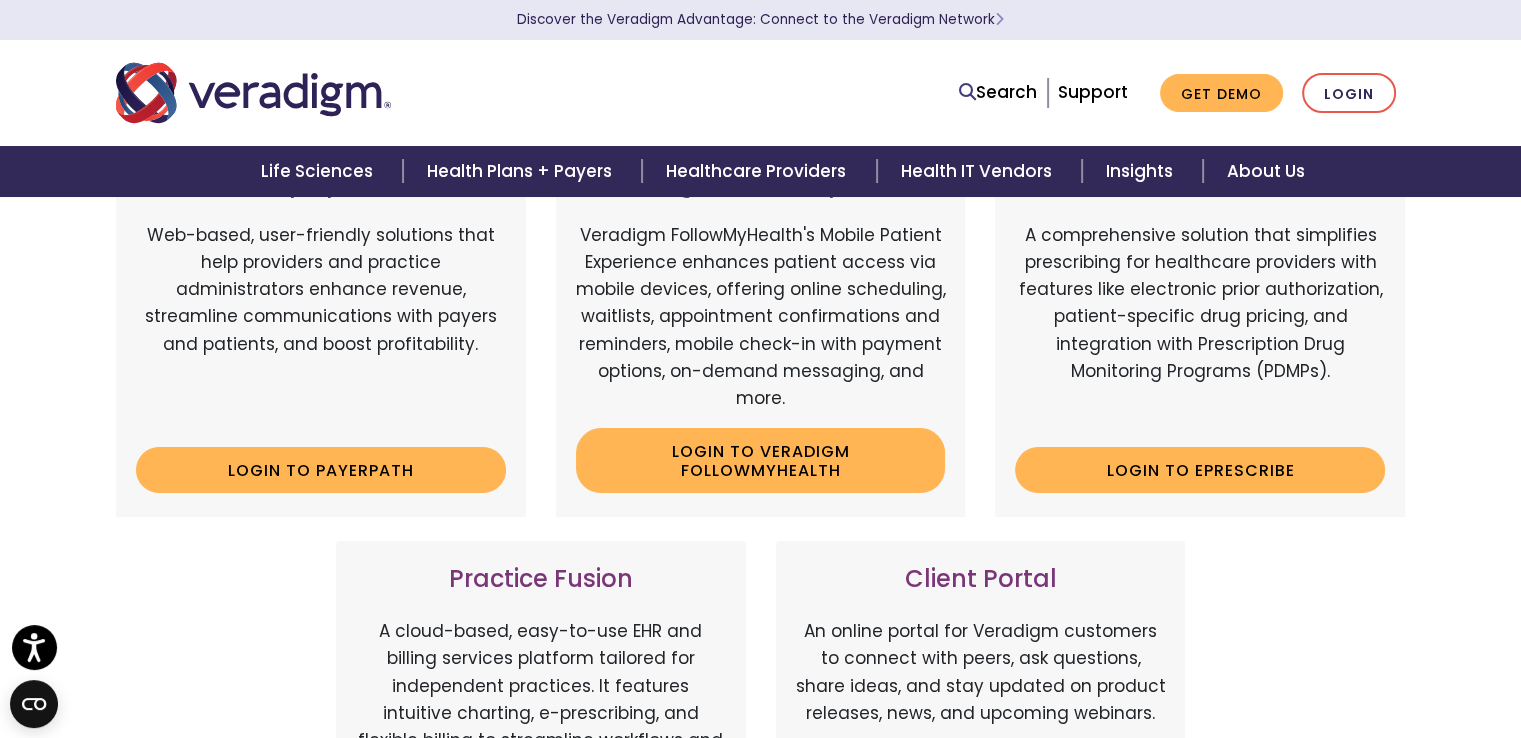 scroll, scrollTop: 0, scrollLeft: 0, axis: both 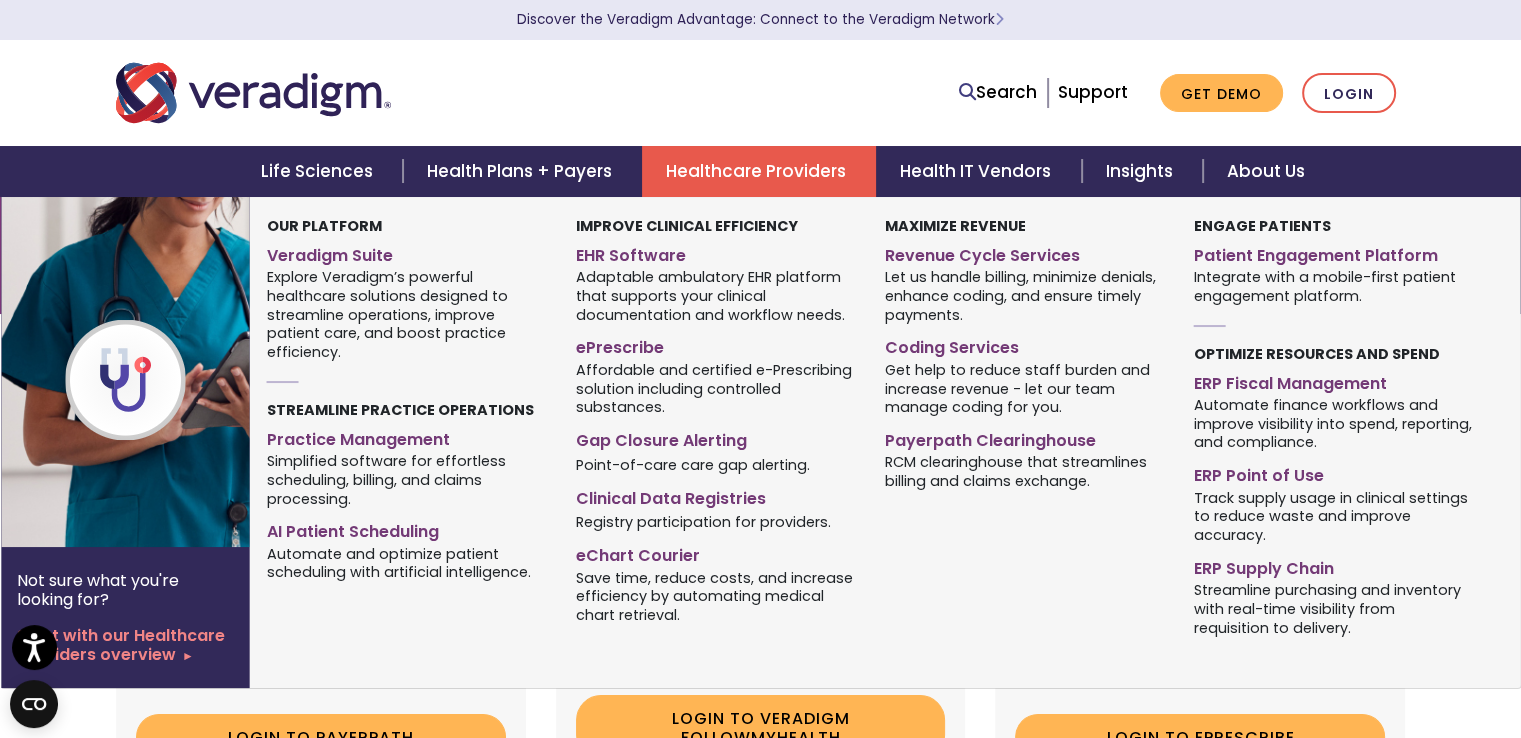 click on "Healthcare Providers" at bounding box center [759, 171] 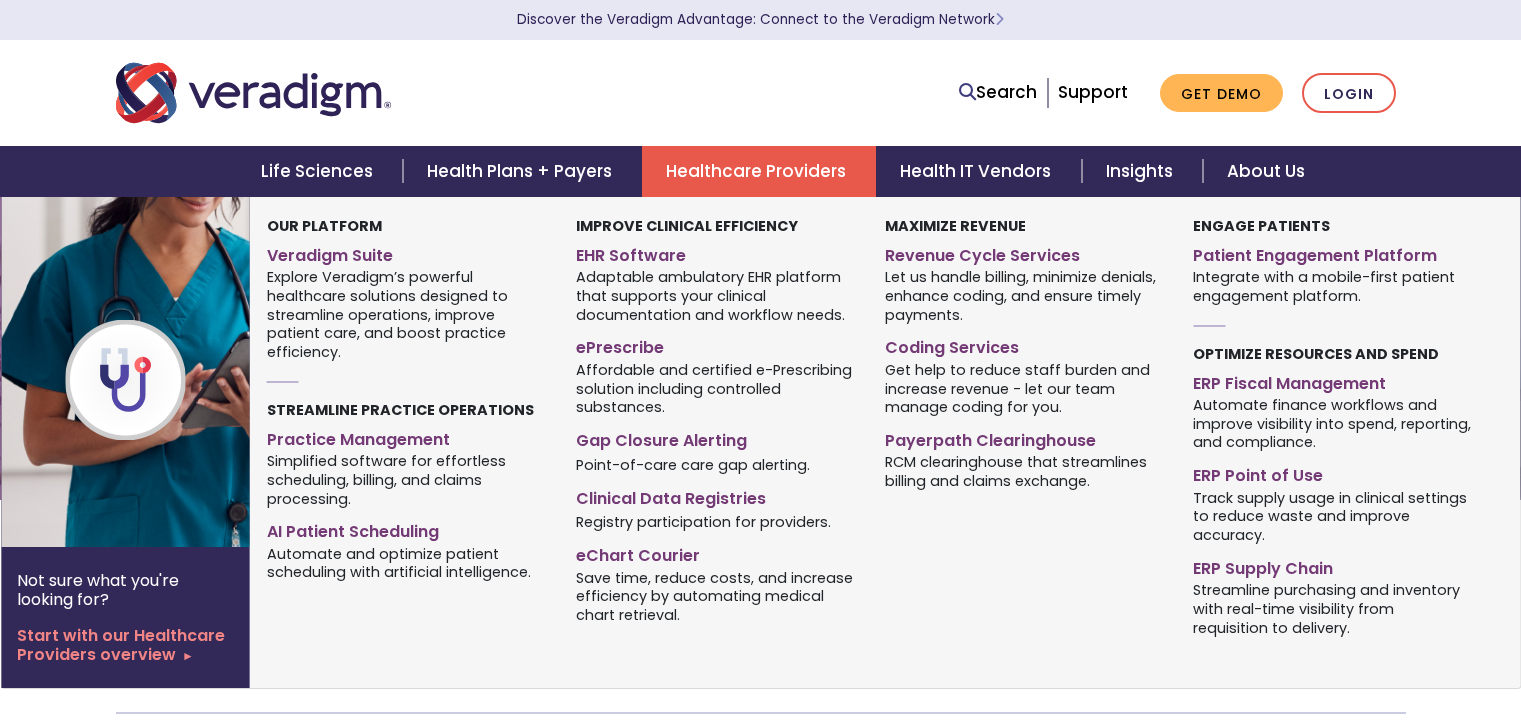 scroll, scrollTop: 0, scrollLeft: 0, axis: both 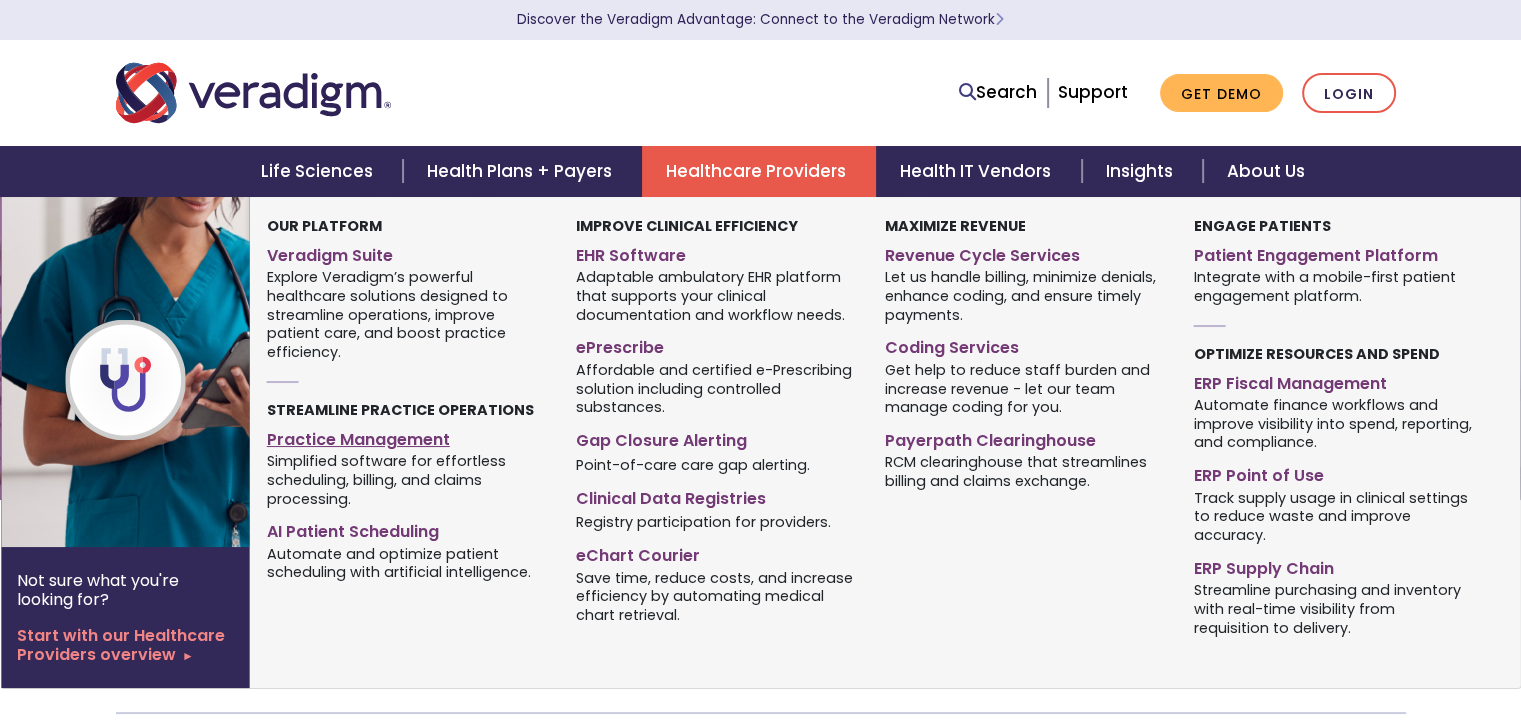 click on "Practice Management" at bounding box center (406, 436) 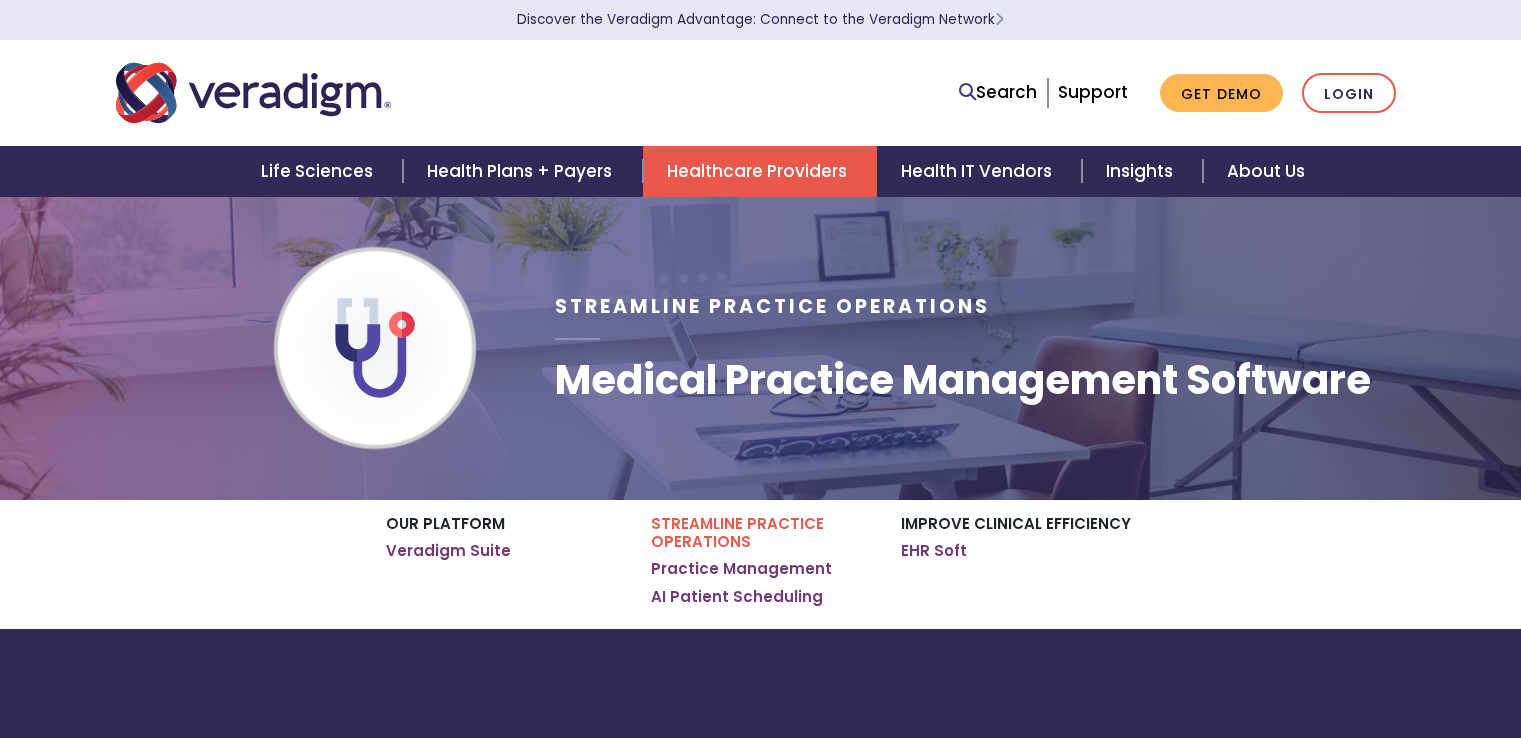 scroll, scrollTop: 0, scrollLeft: 0, axis: both 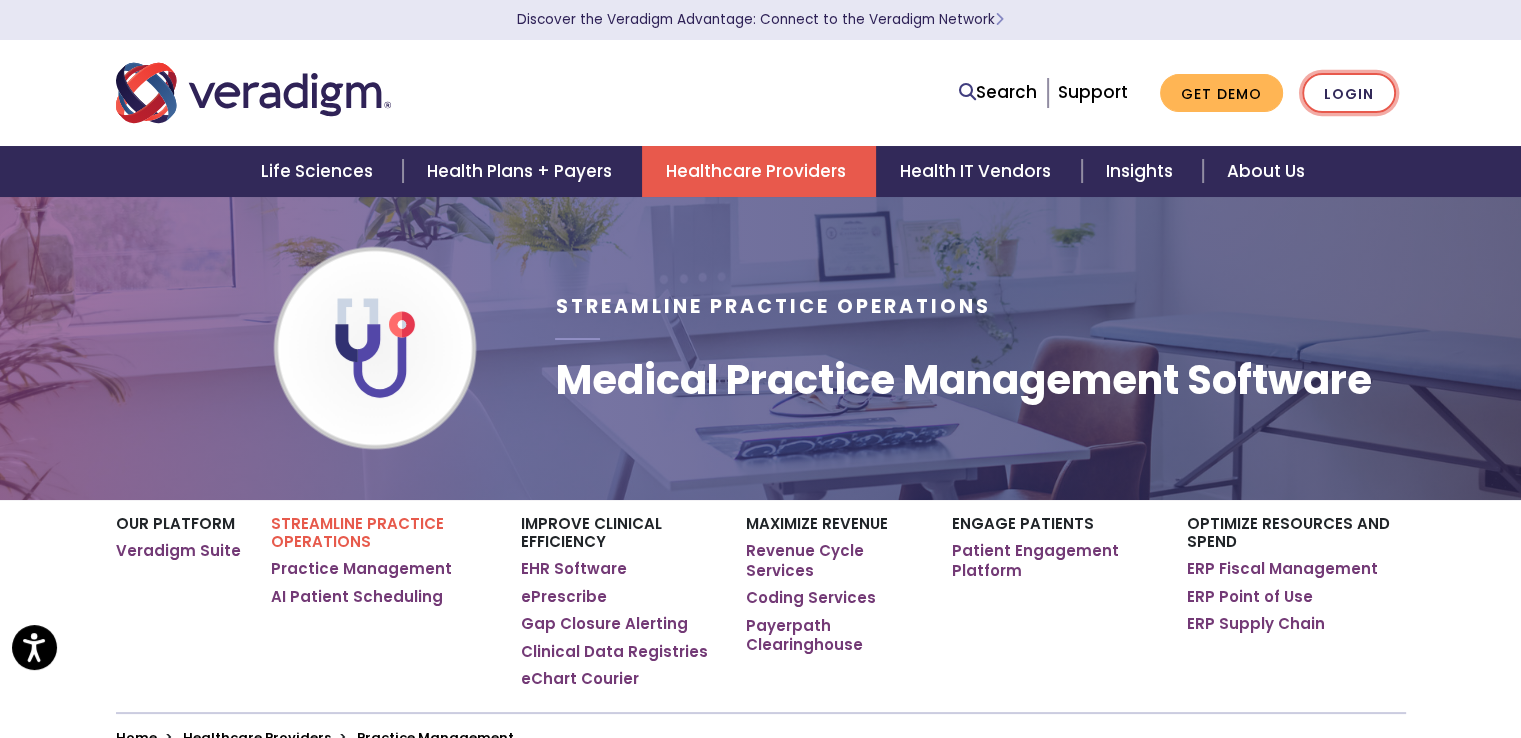 click on "Login" at bounding box center (1349, 93) 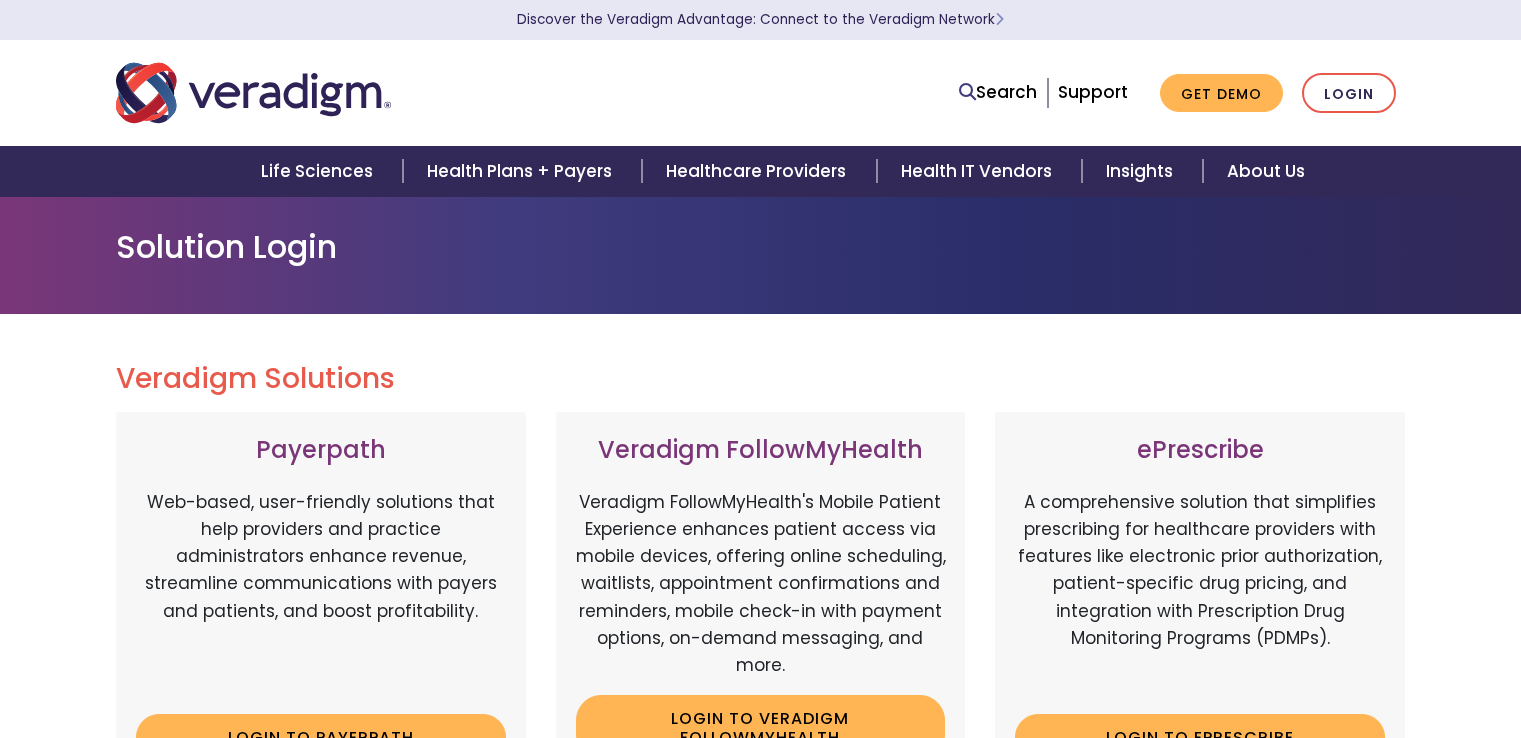 scroll, scrollTop: 0, scrollLeft: 0, axis: both 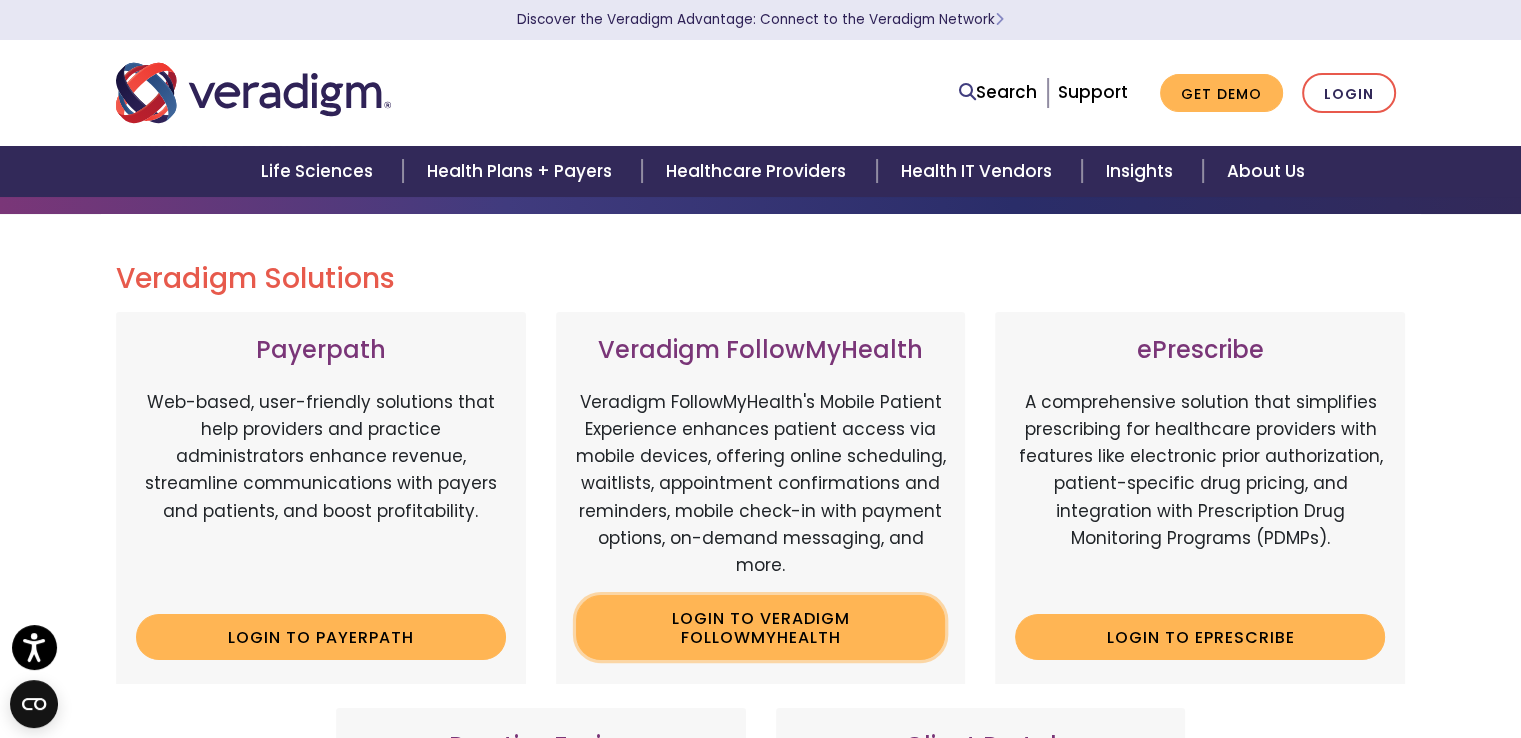 click on "Login to Veradigm FollowMyHealth" at bounding box center (761, 627) 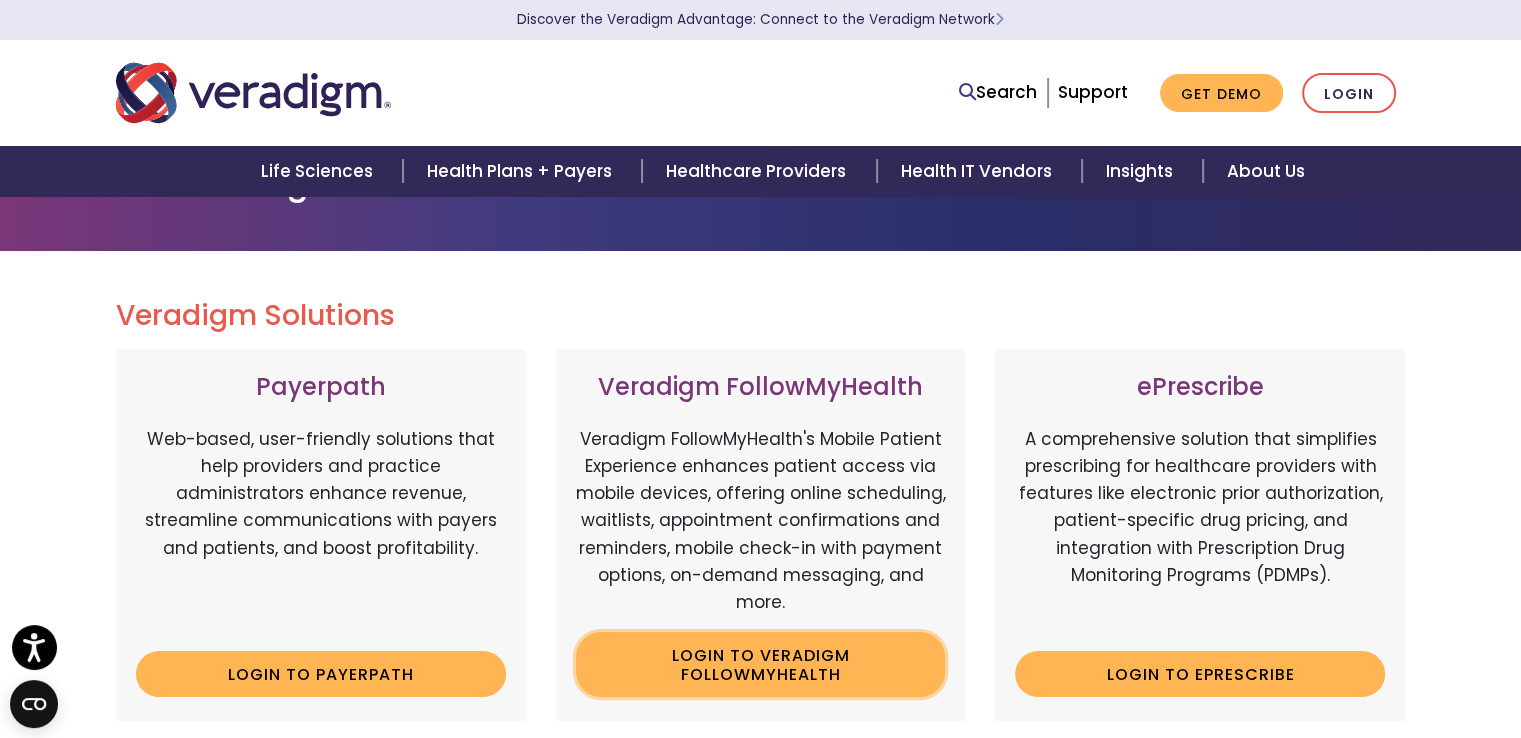 scroll, scrollTop: 0, scrollLeft: 0, axis: both 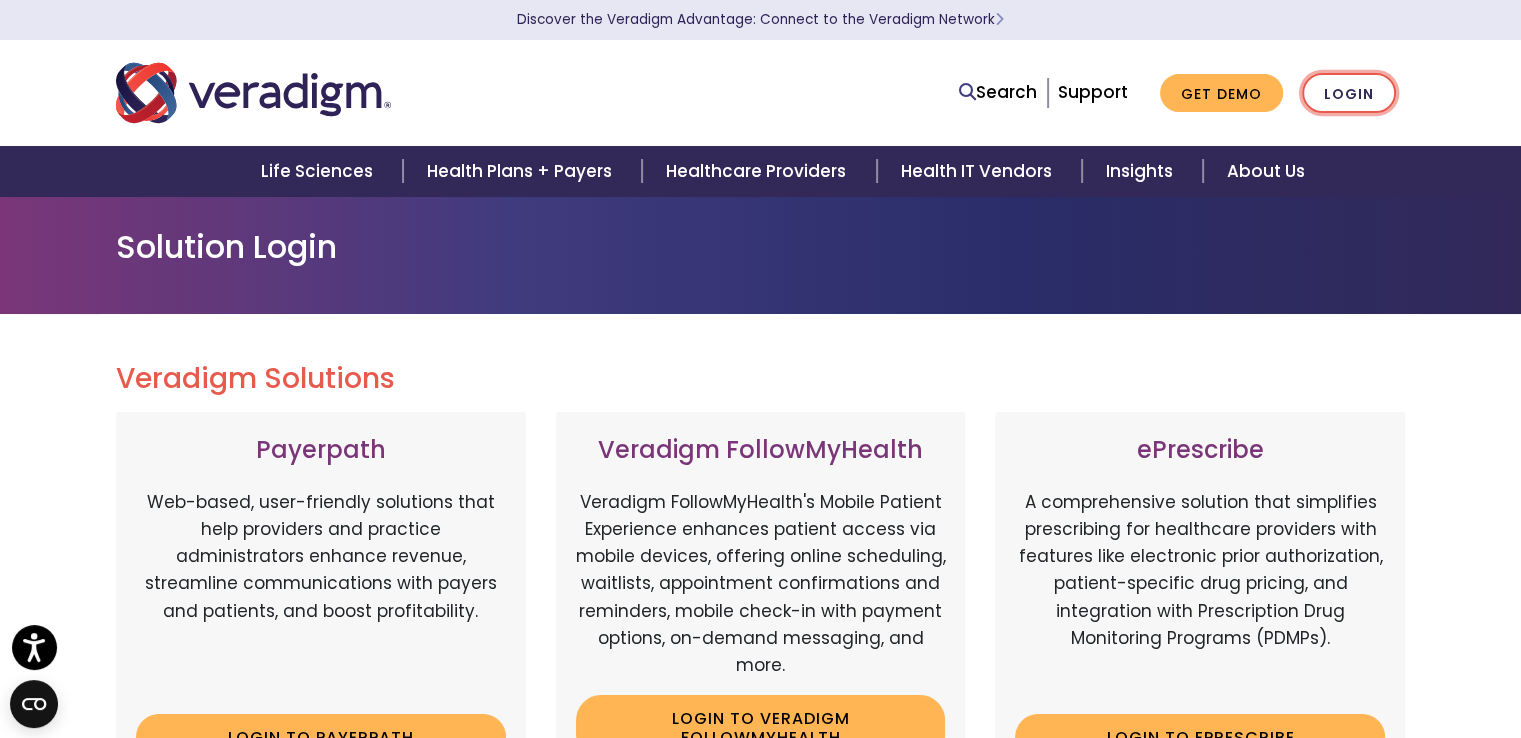 click on "Login" at bounding box center [1349, 93] 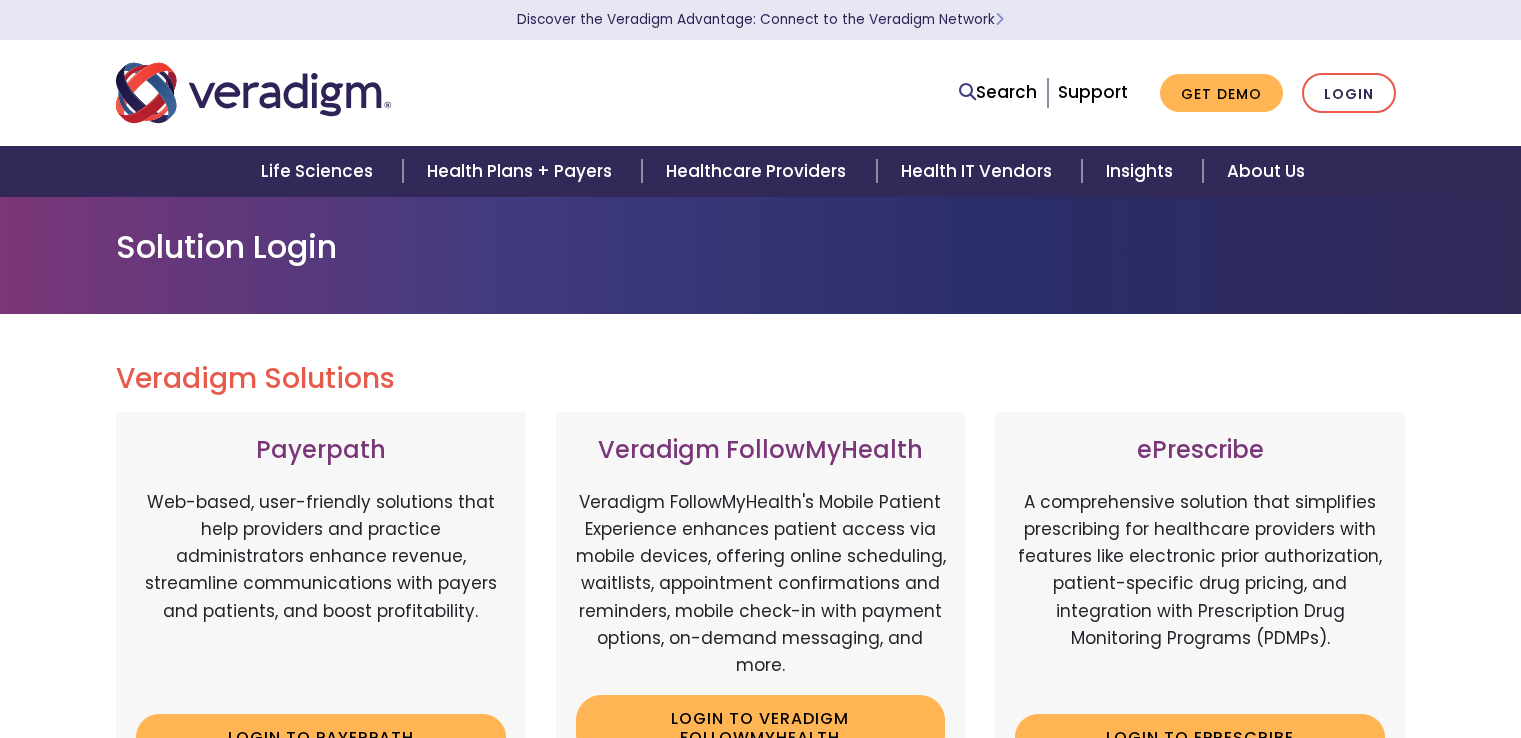 scroll, scrollTop: 0, scrollLeft: 0, axis: both 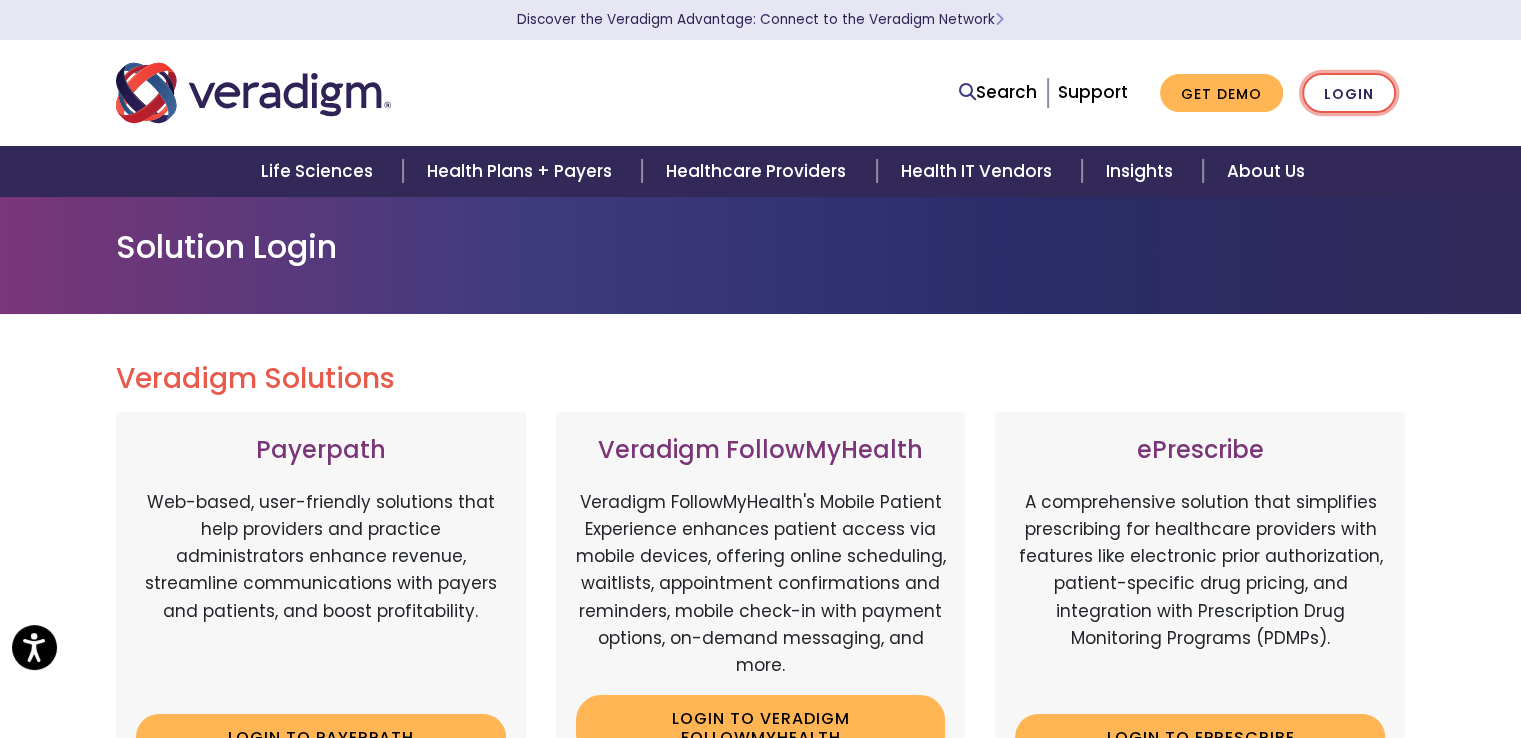 click on "Login" at bounding box center [1349, 93] 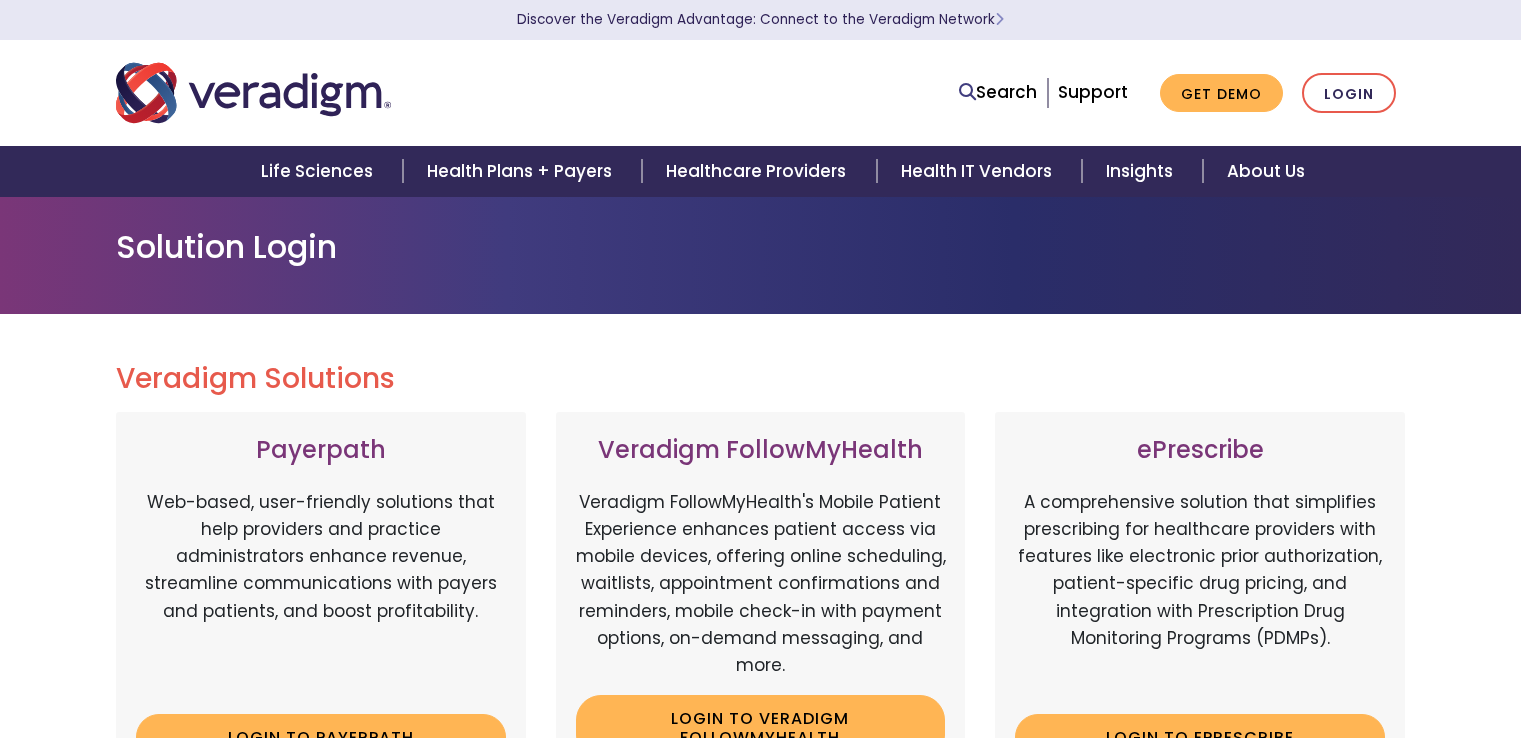 scroll, scrollTop: 0, scrollLeft: 0, axis: both 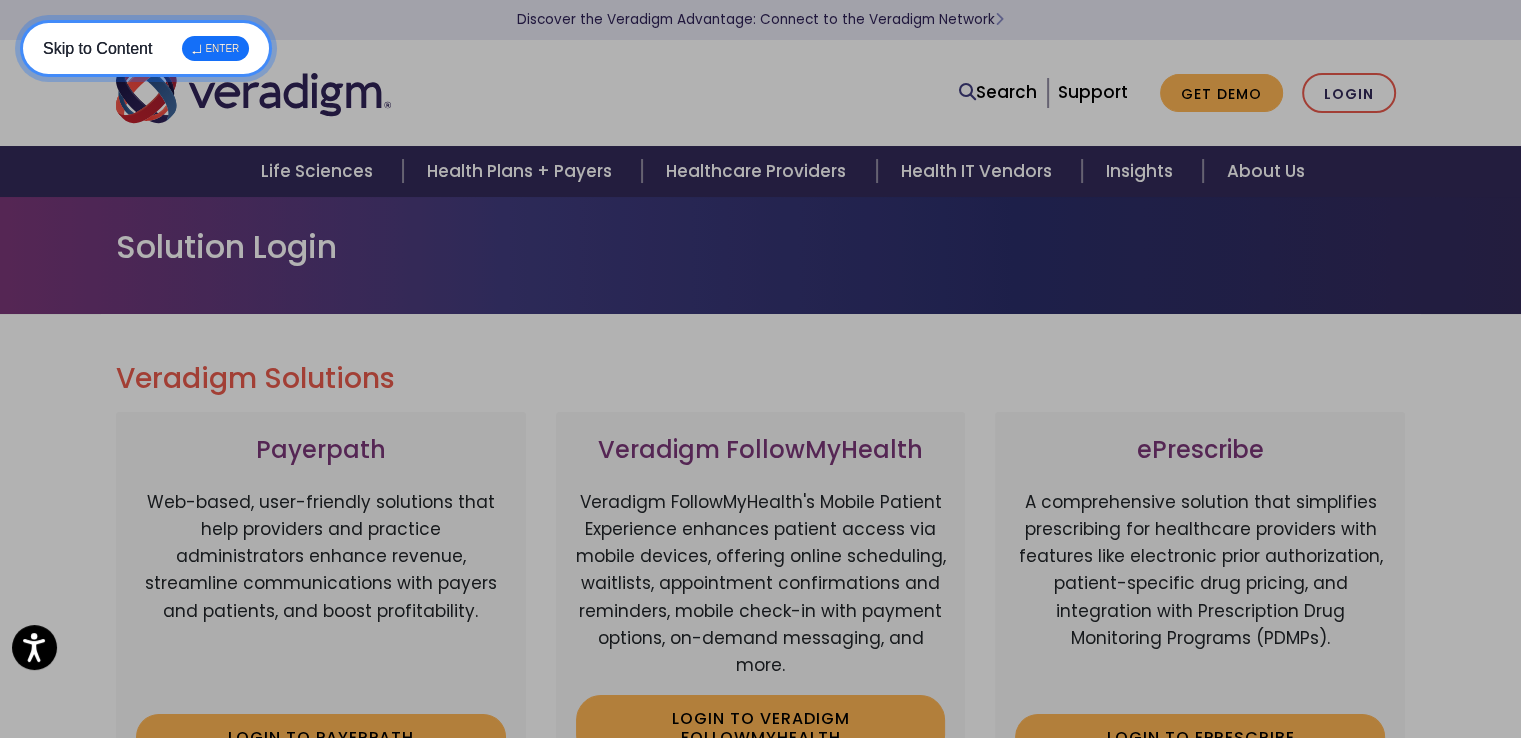 click on "Skip to Menu ↵ ENTER" at bounding box center [138, 78] 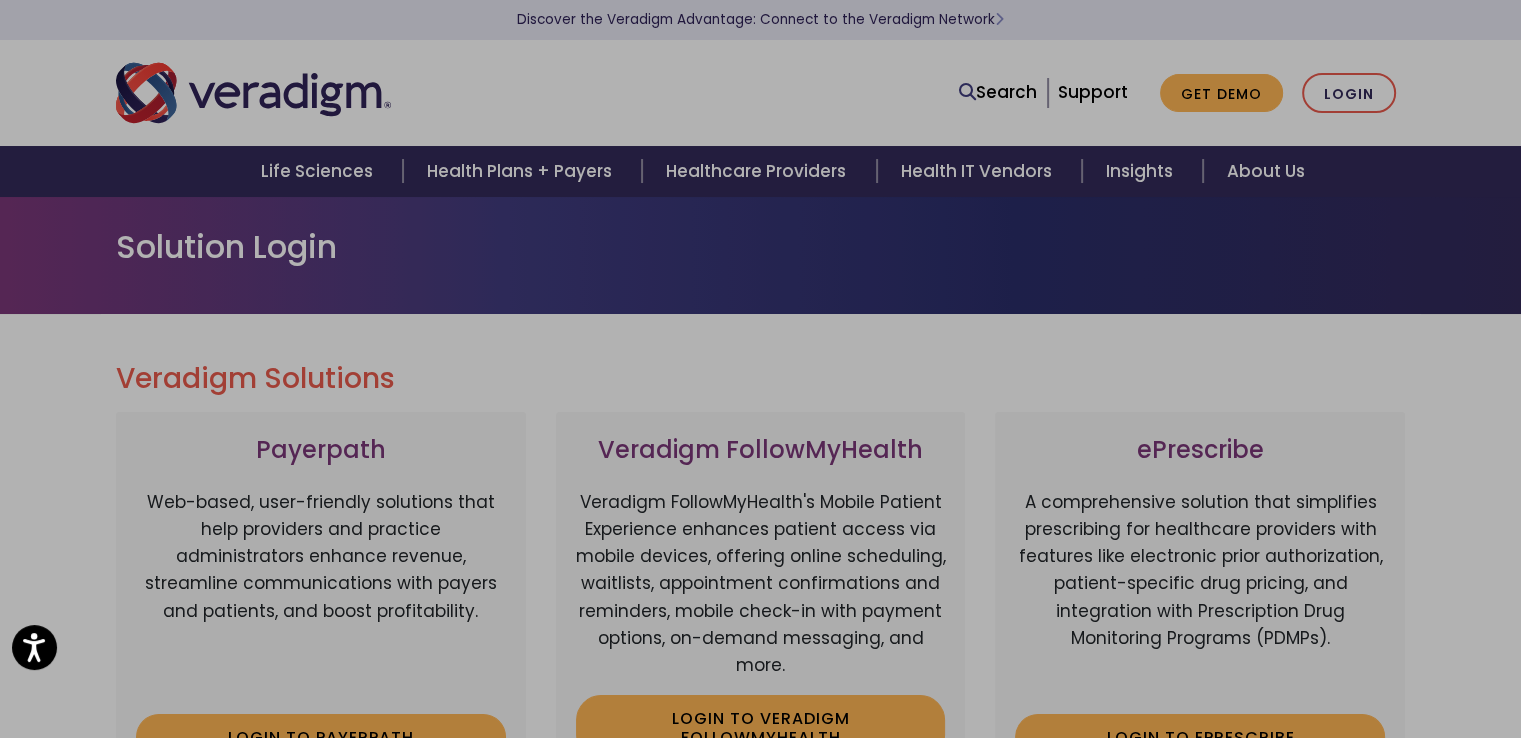 click on "Search
Support
Get Demo
Login" at bounding box center [760, 93] 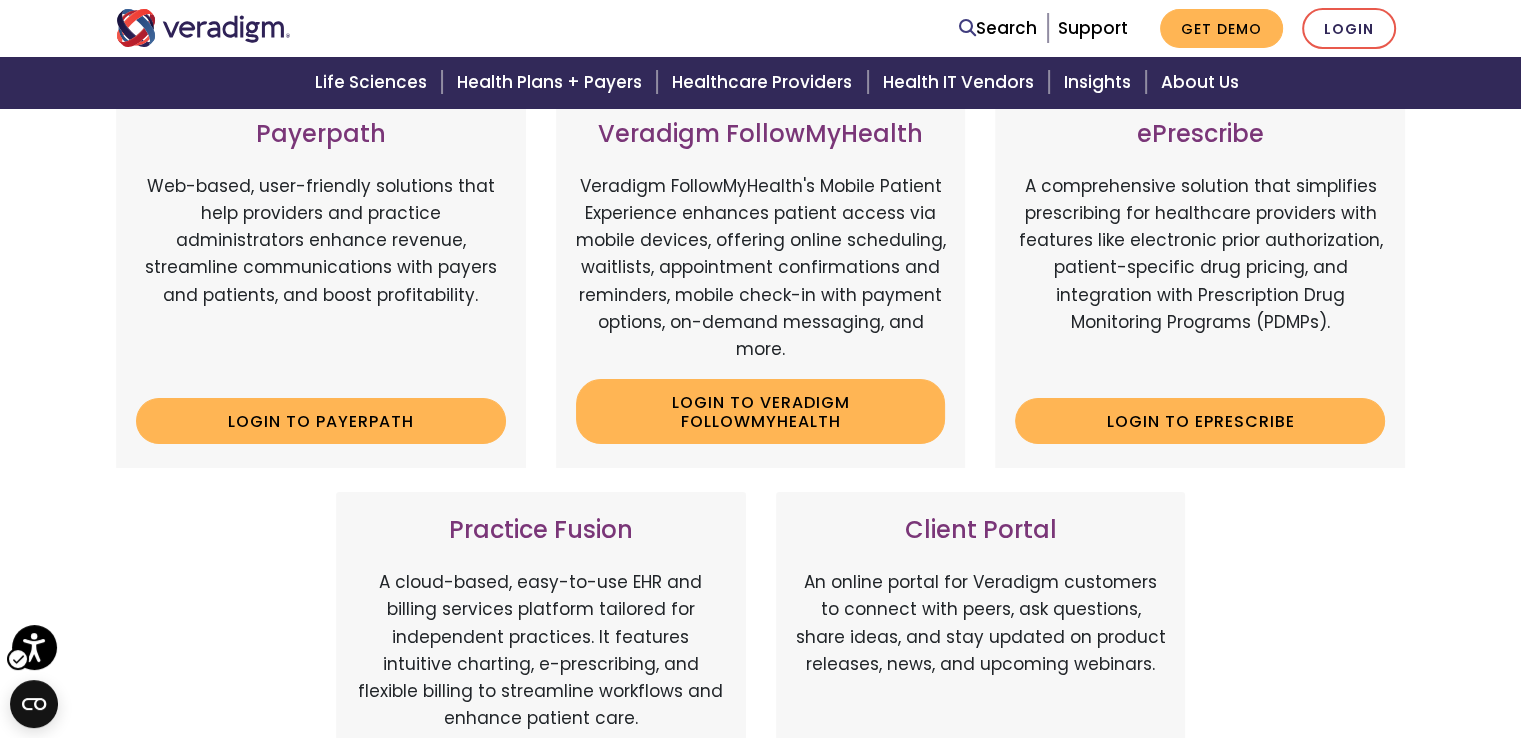 scroll, scrollTop: 200, scrollLeft: 0, axis: vertical 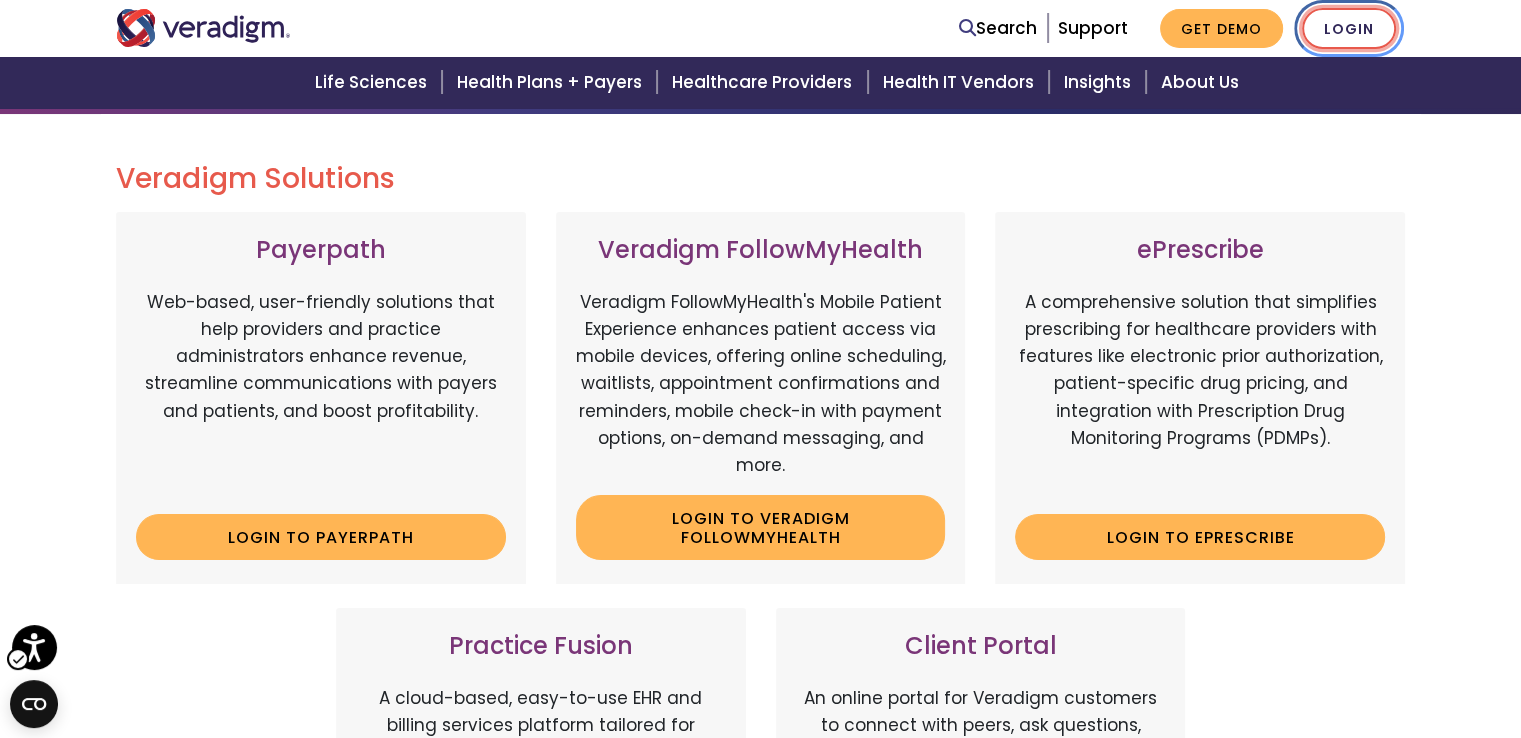click on "Login" at bounding box center (1349, 28) 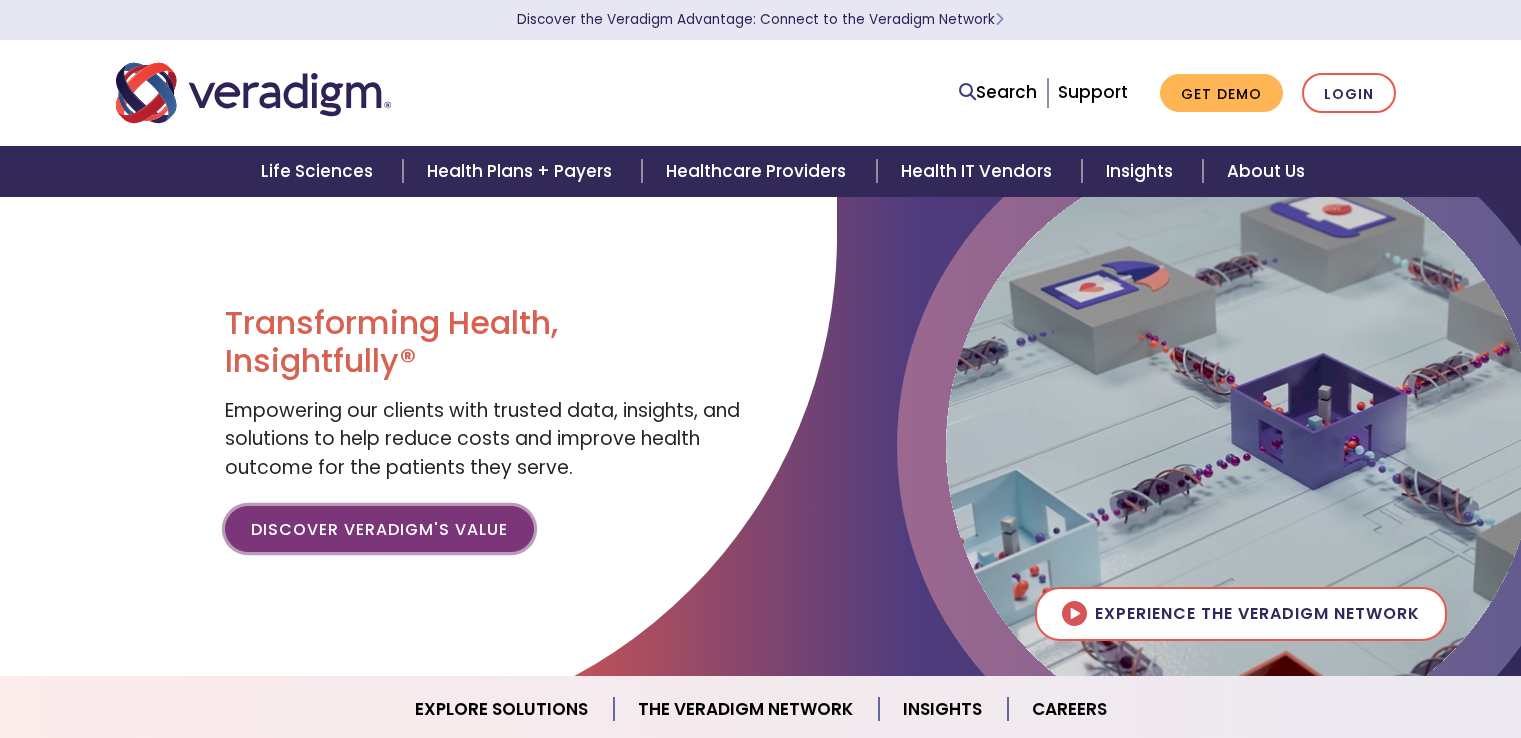 scroll, scrollTop: 0, scrollLeft: 0, axis: both 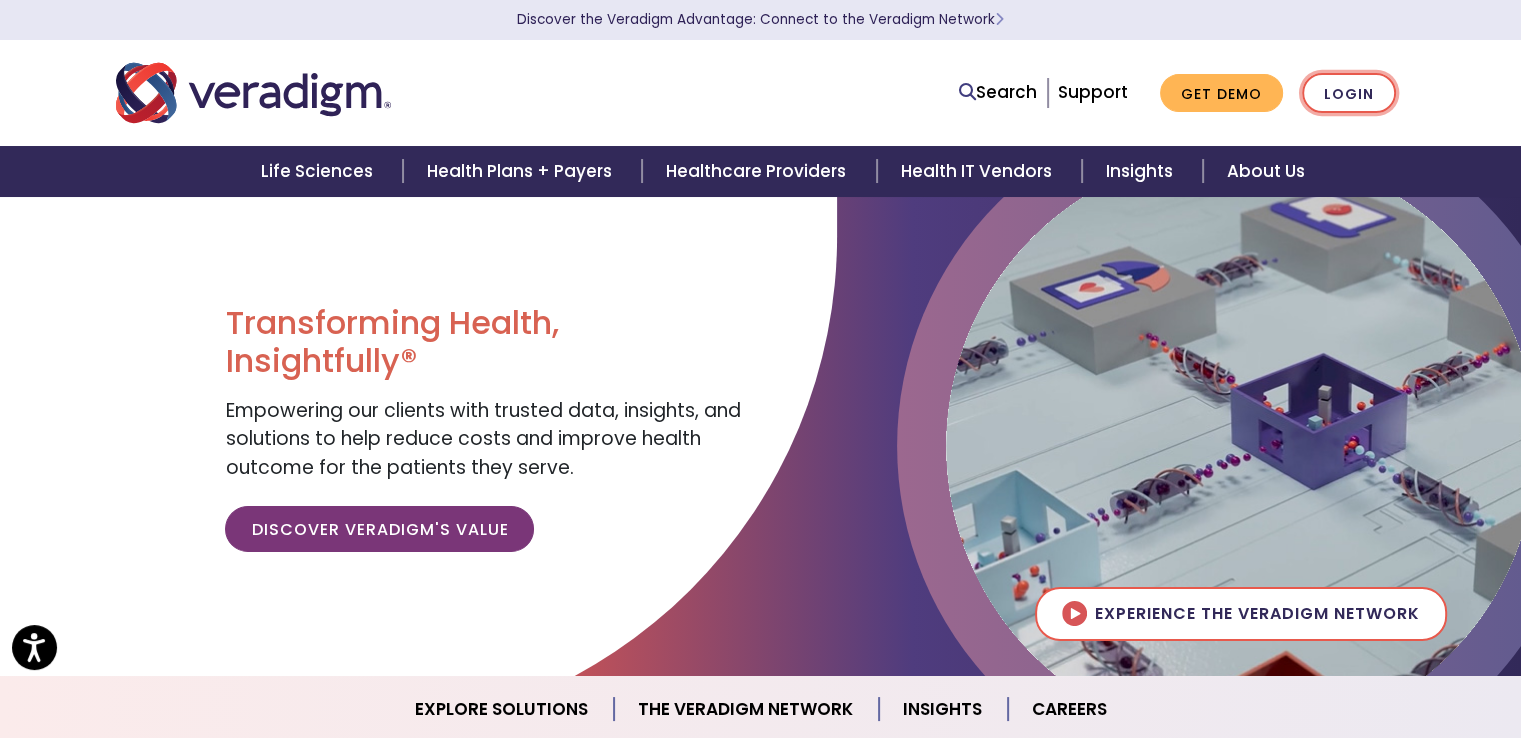 click on "Login" at bounding box center [1349, 93] 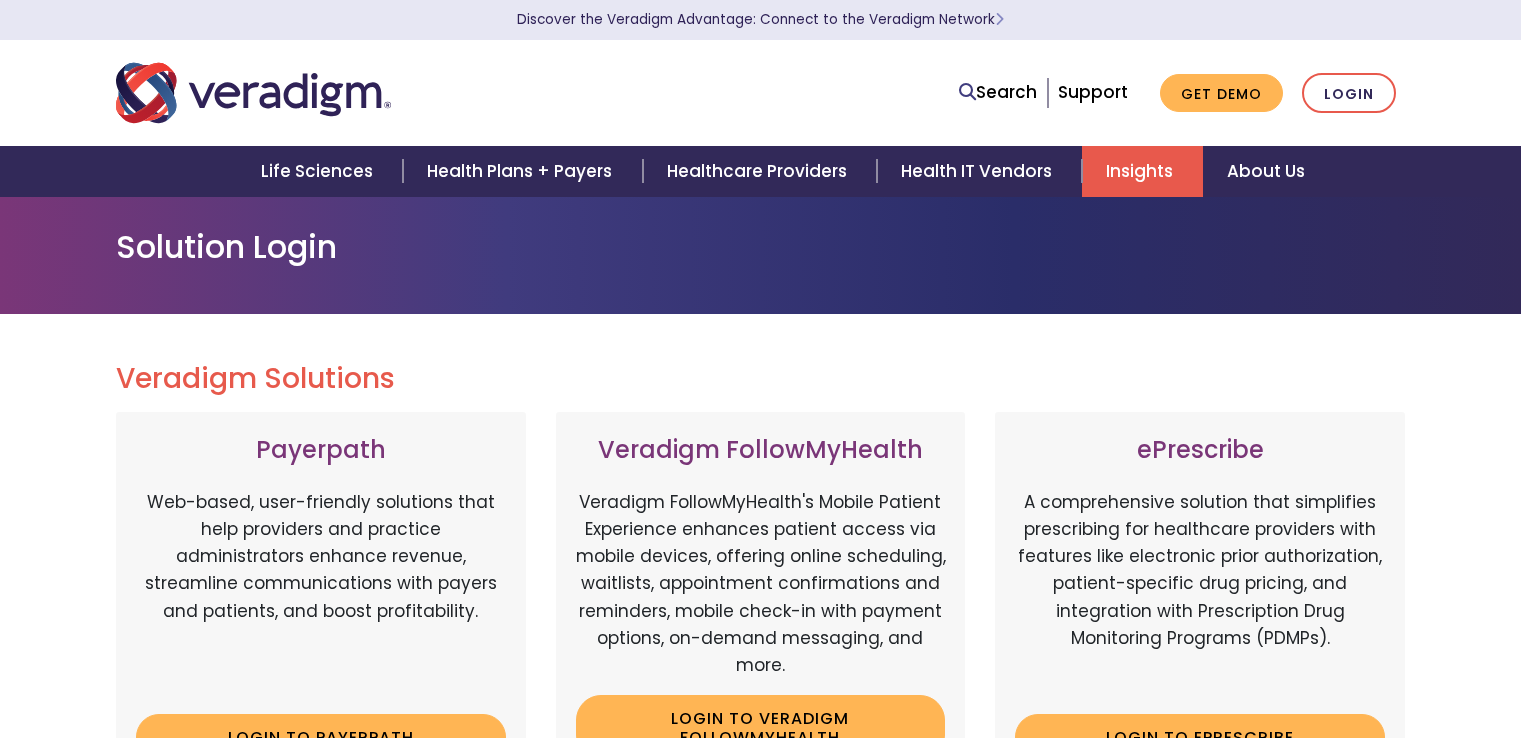scroll, scrollTop: 0, scrollLeft: 0, axis: both 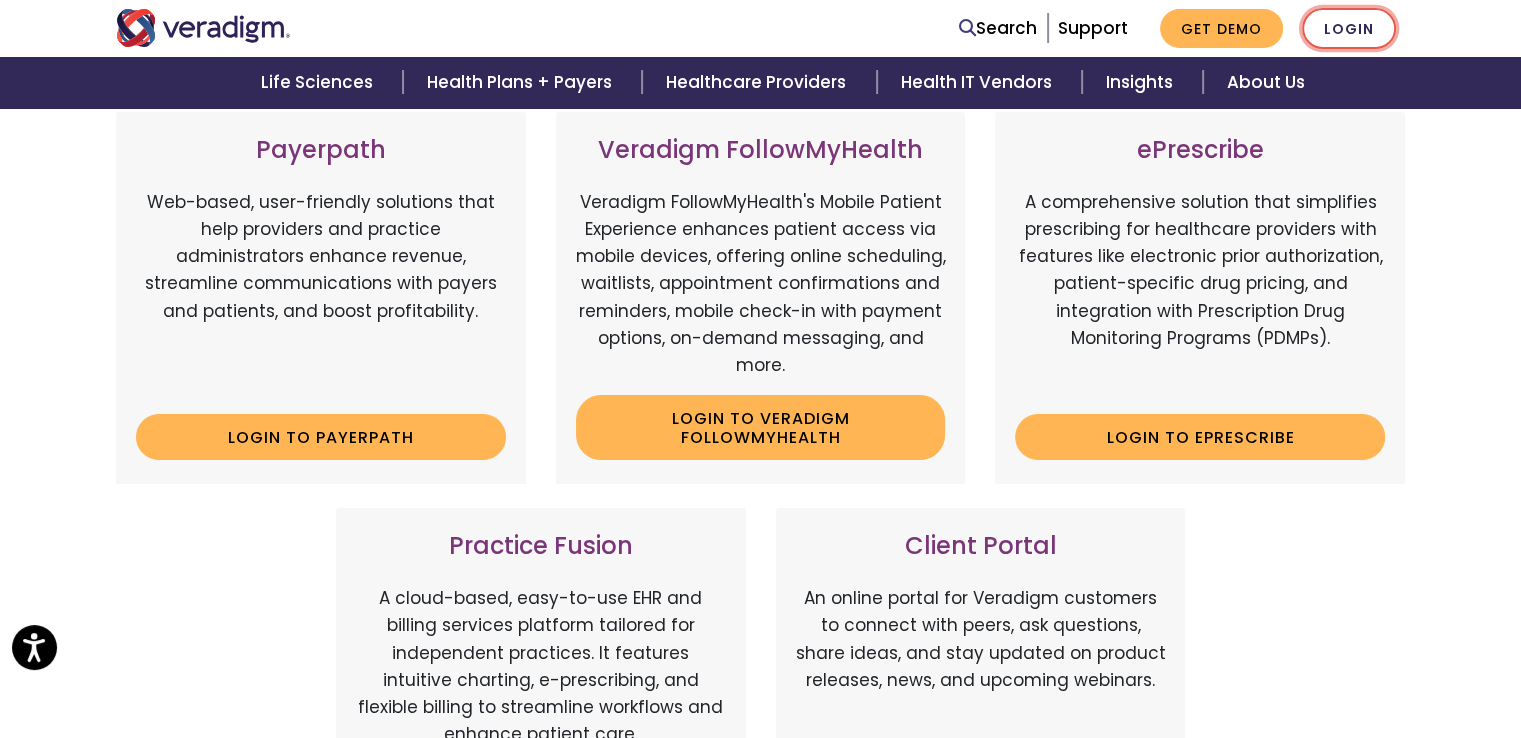 click on "Login" at bounding box center [1349, 28] 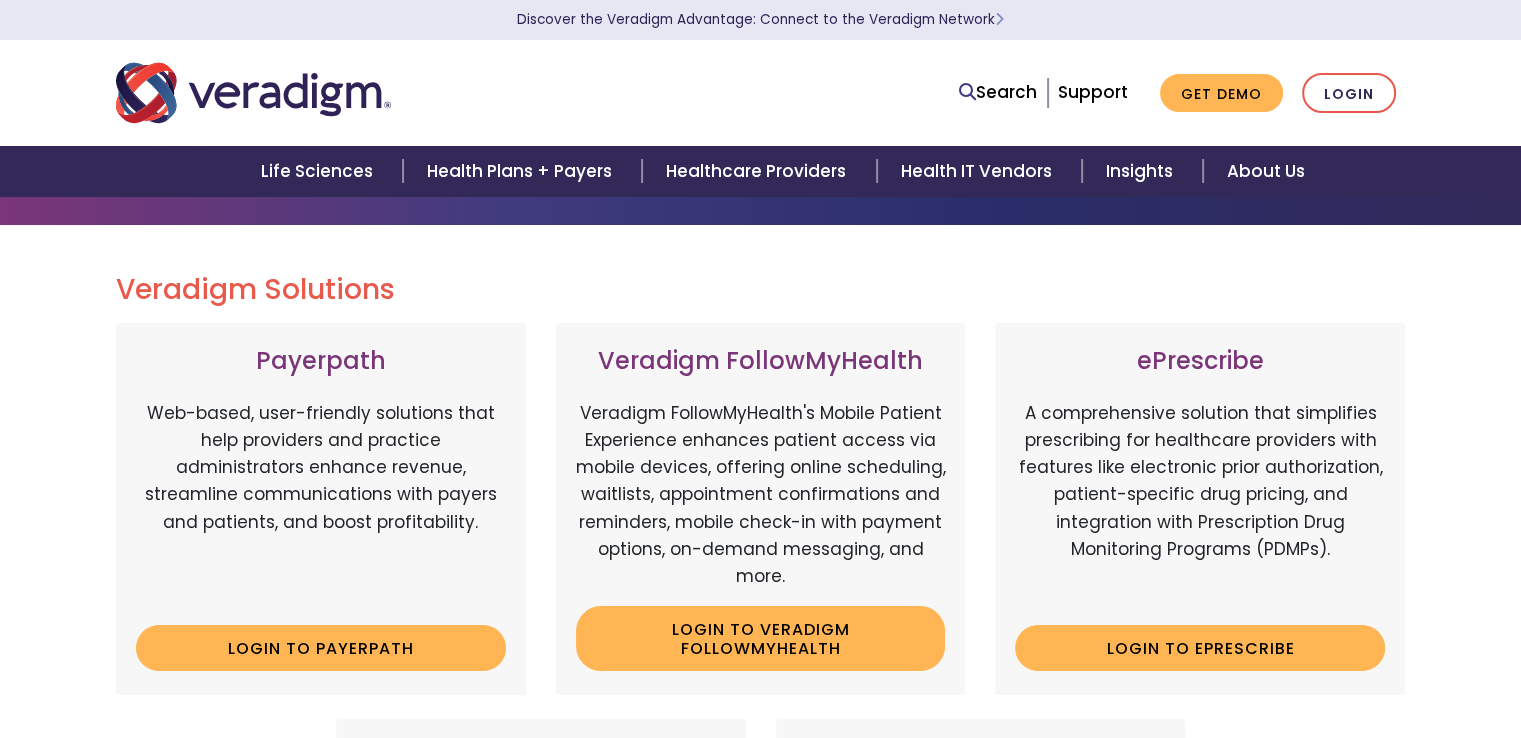 scroll, scrollTop: 200, scrollLeft: 0, axis: vertical 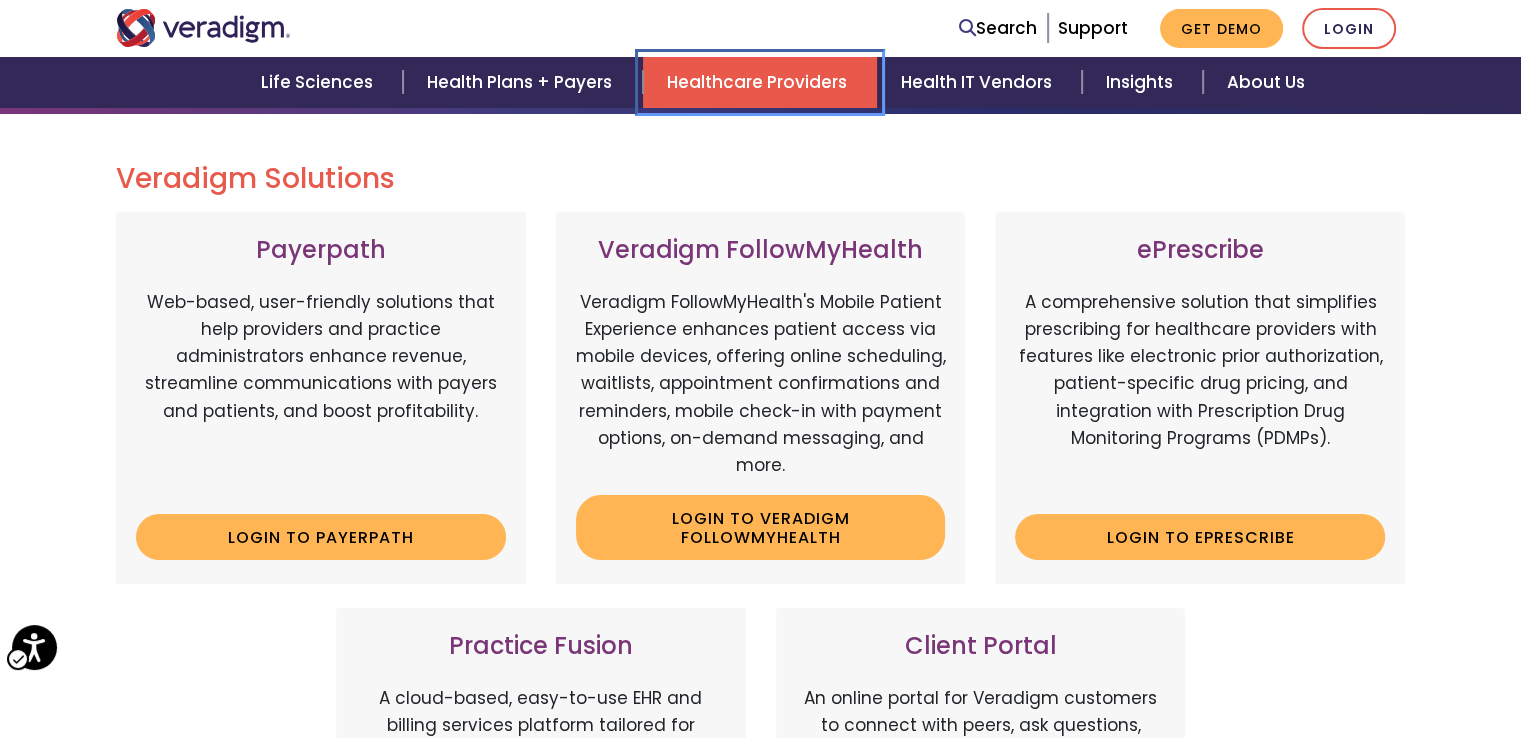click on "Healthcare Providers" at bounding box center [760, 82] 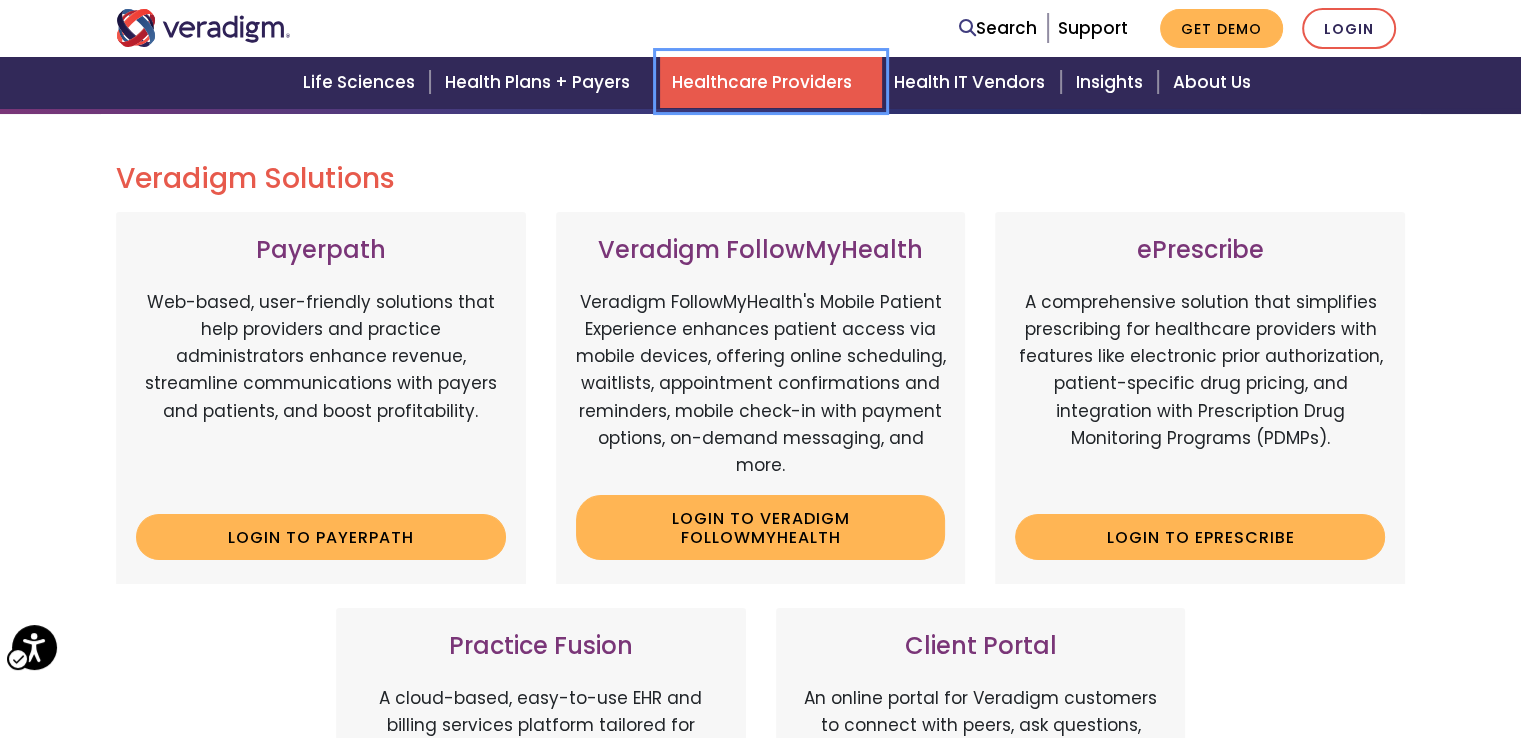 click on "Healthcare Providers" at bounding box center (771, 82) 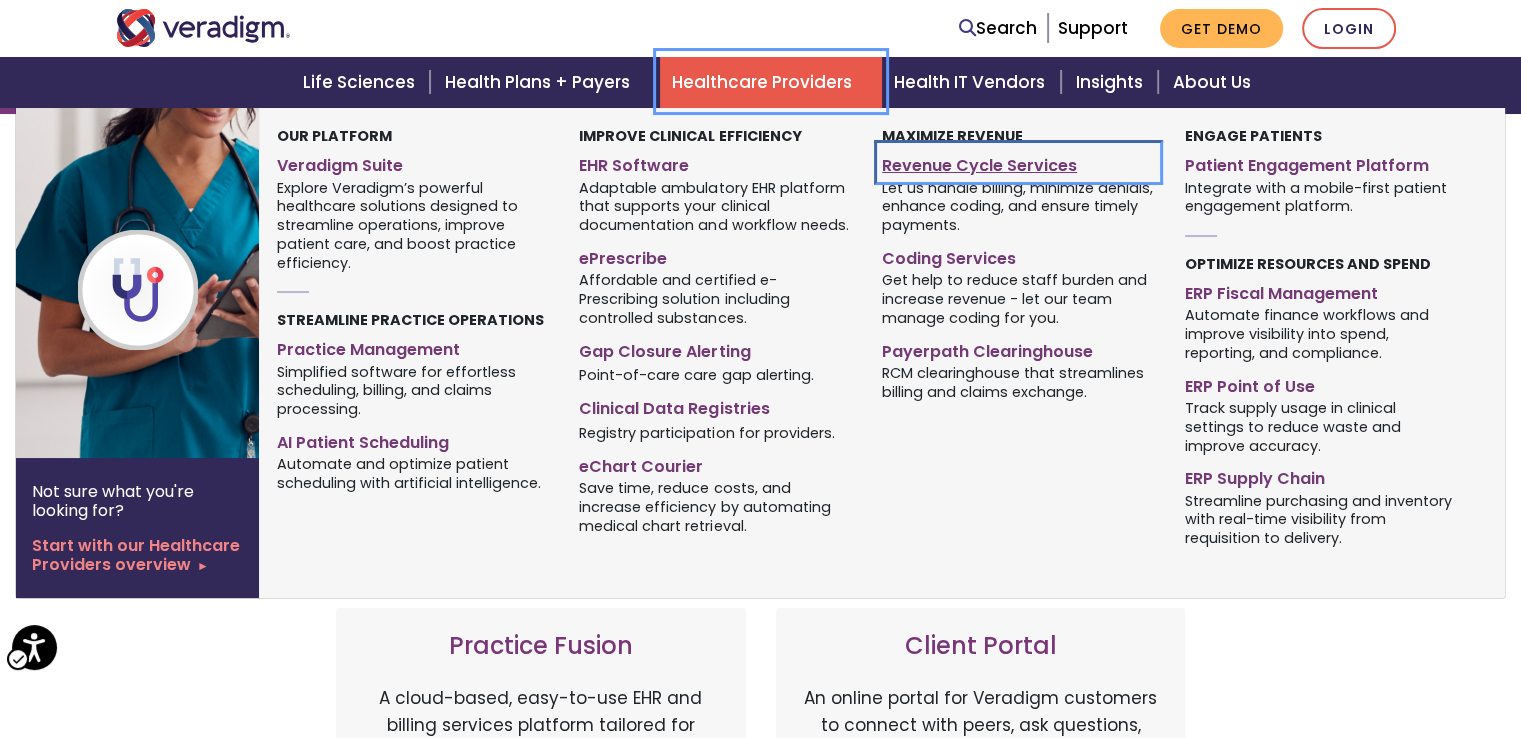 click on "Revenue Cycle Services" at bounding box center [1018, 162] 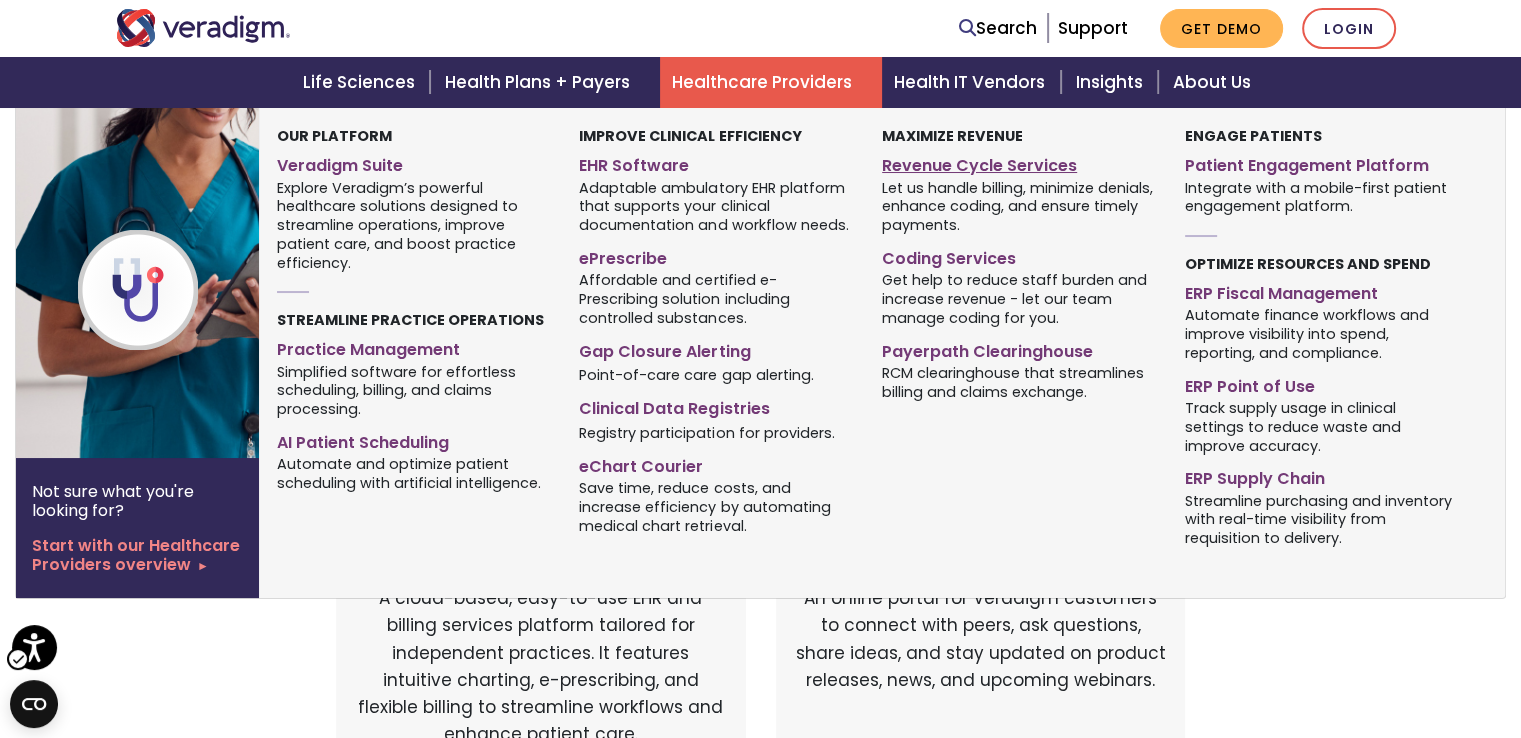 scroll, scrollTop: 400, scrollLeft: 0, axis: vertical 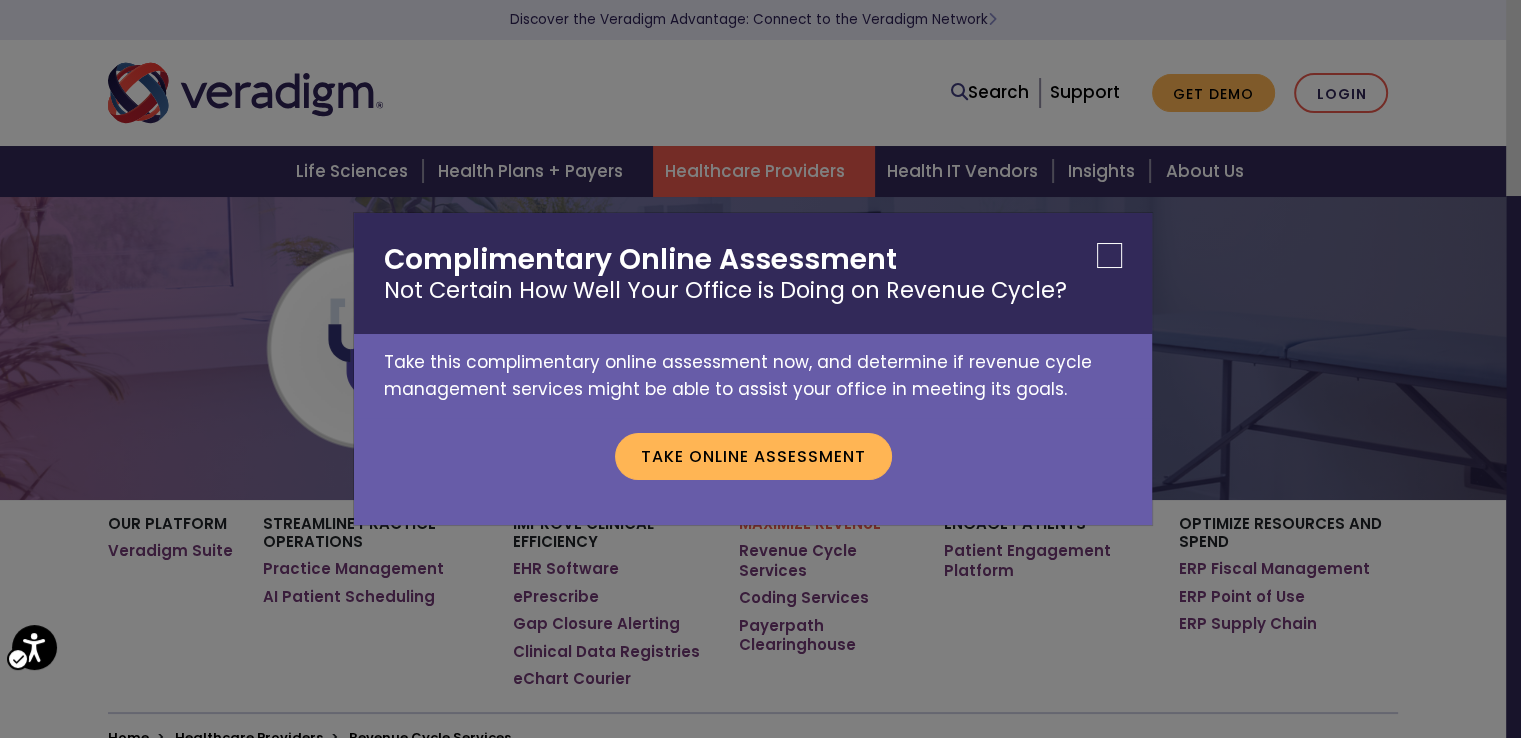 click at bounding box center [1109, 255] 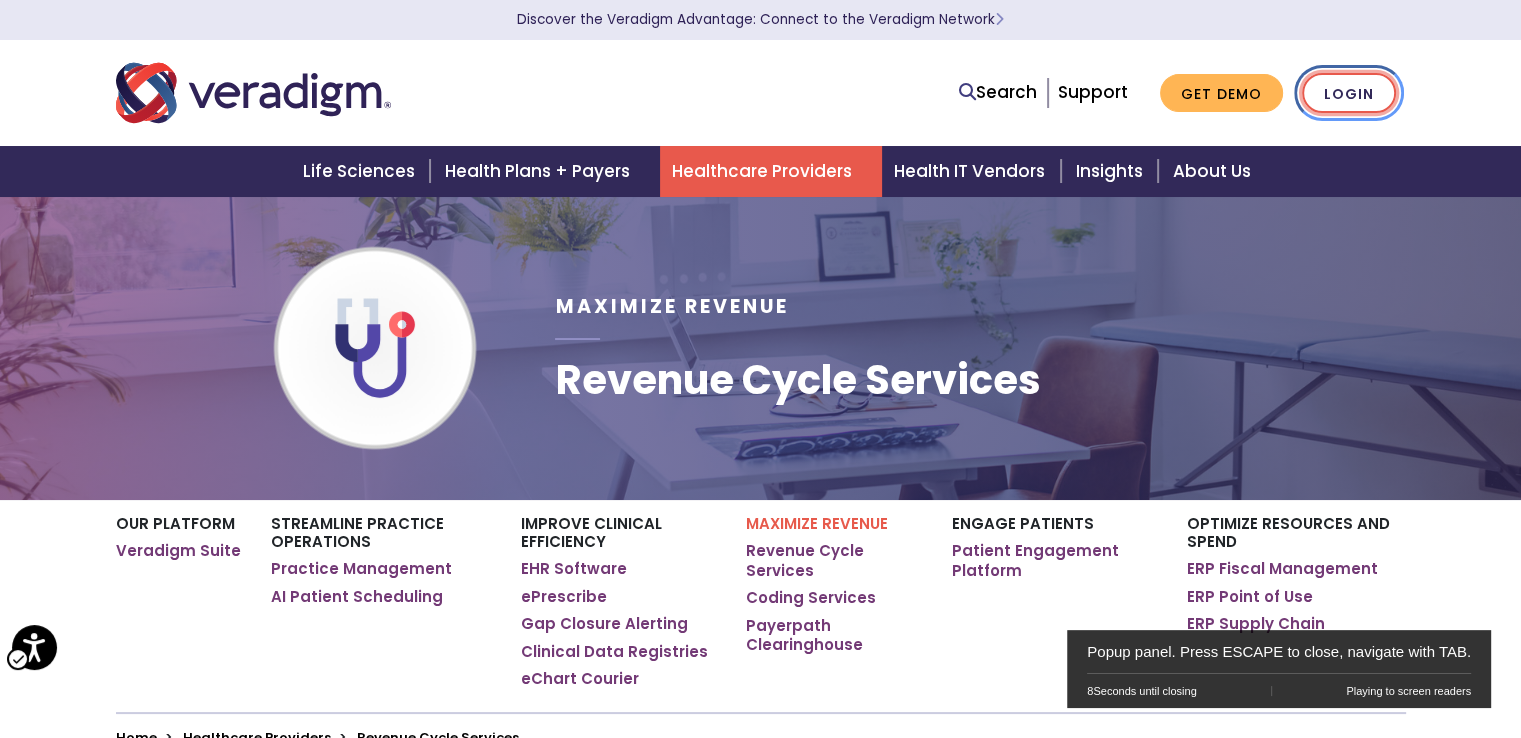 click on "Login" at bounding box center (1349, 93) 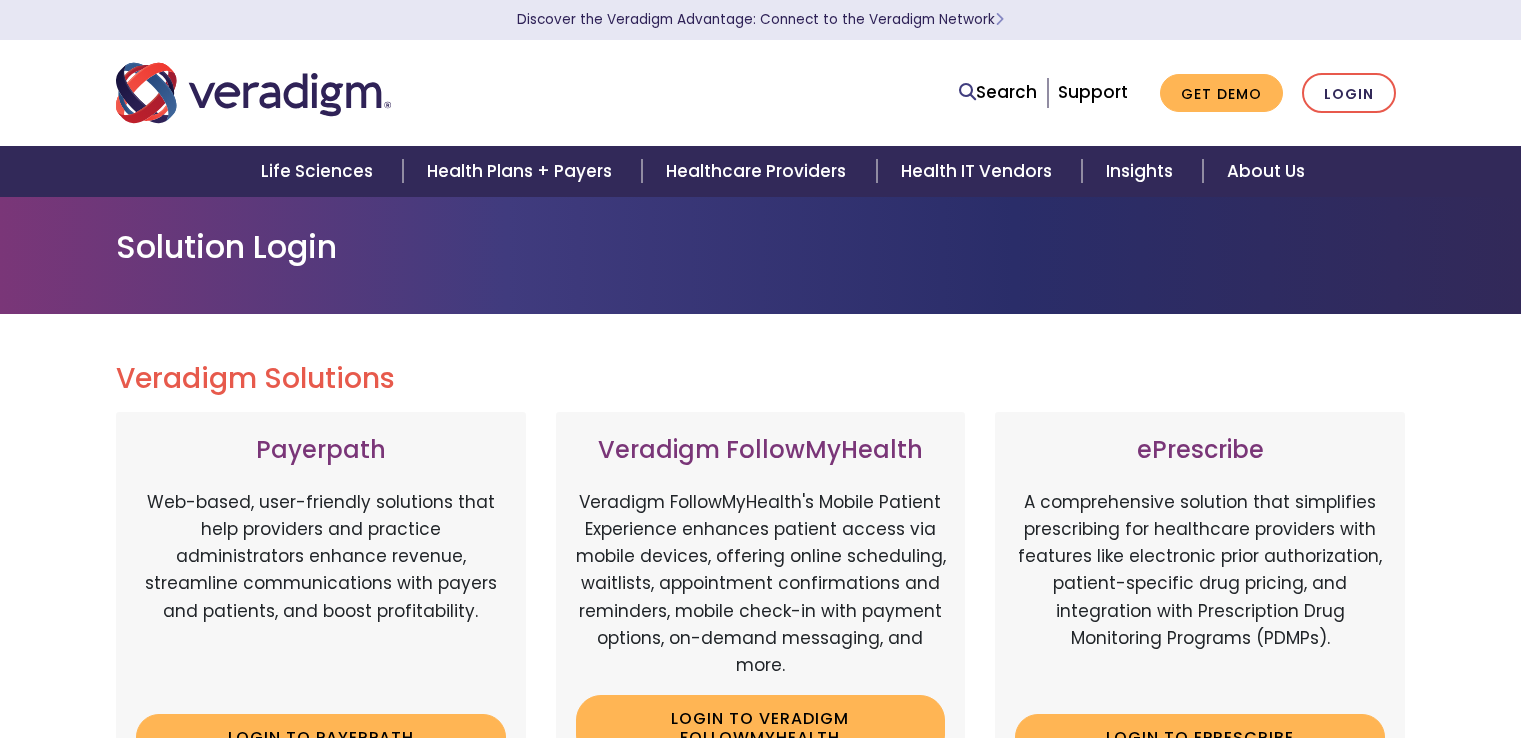 scroll, scrollTop: 0, scrollLeft: 0, axis: both 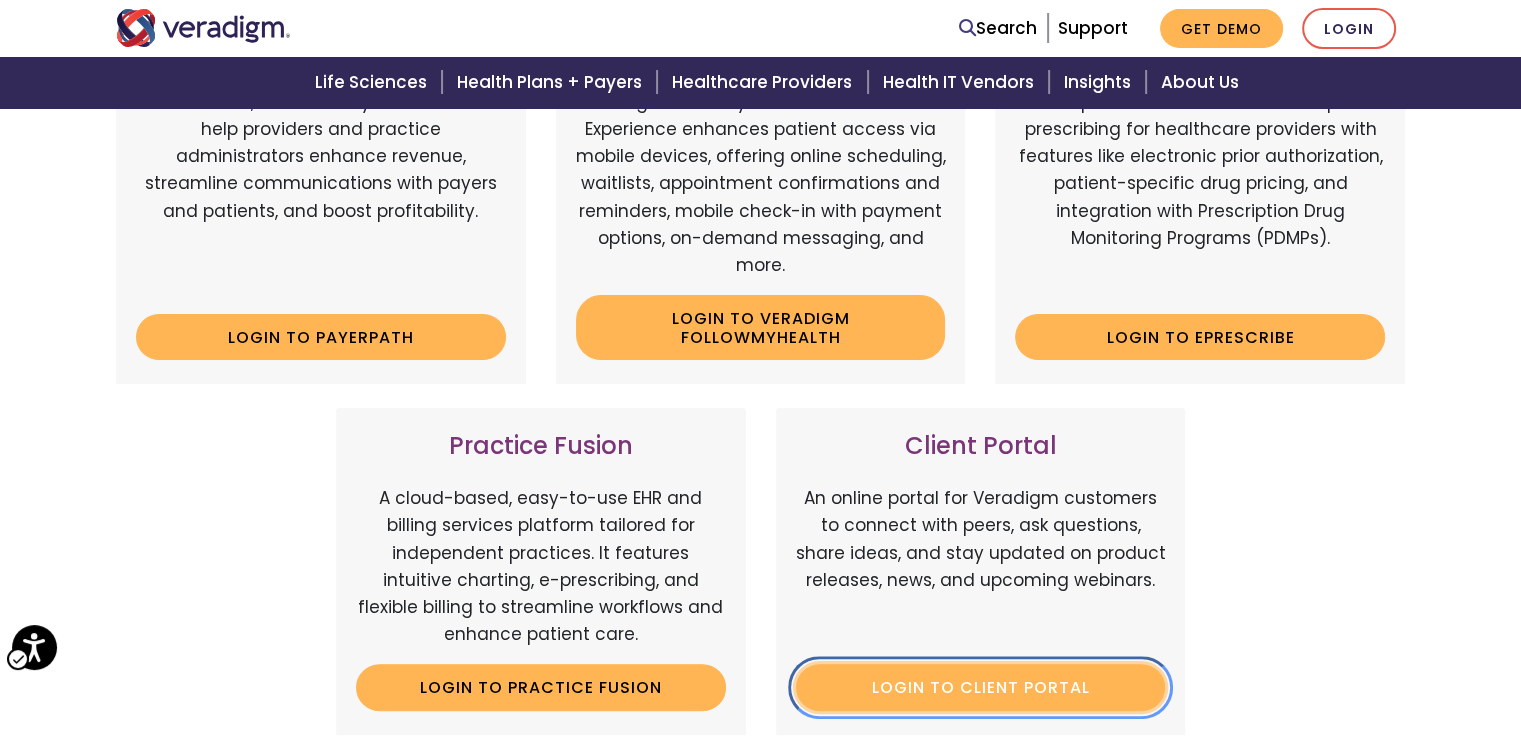 click on "Login to Client Portal  | New Window" at bounding box center [981, 687] 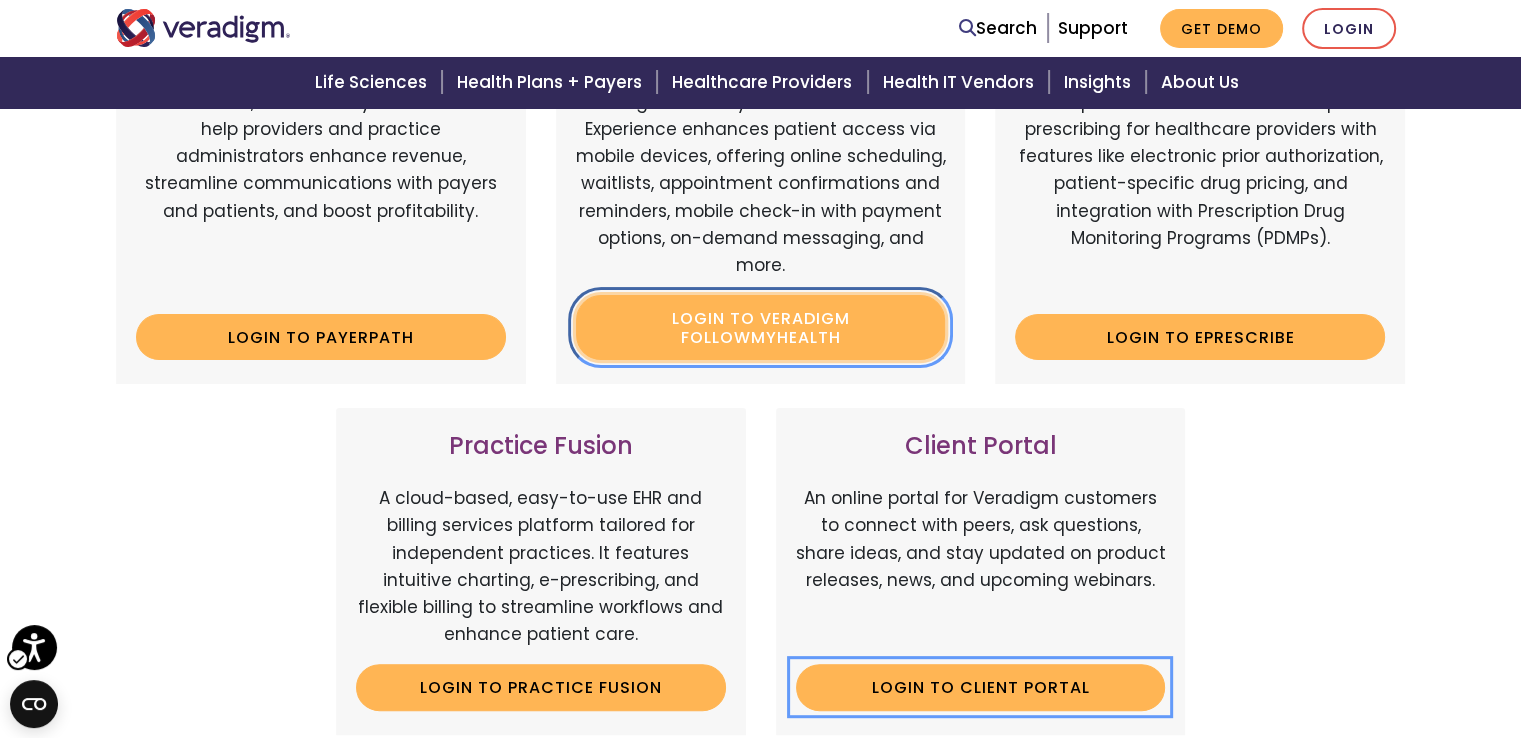 click on "Login to Veradigm FollowMyHealth  | New Window" at bounding box center (761, 327) 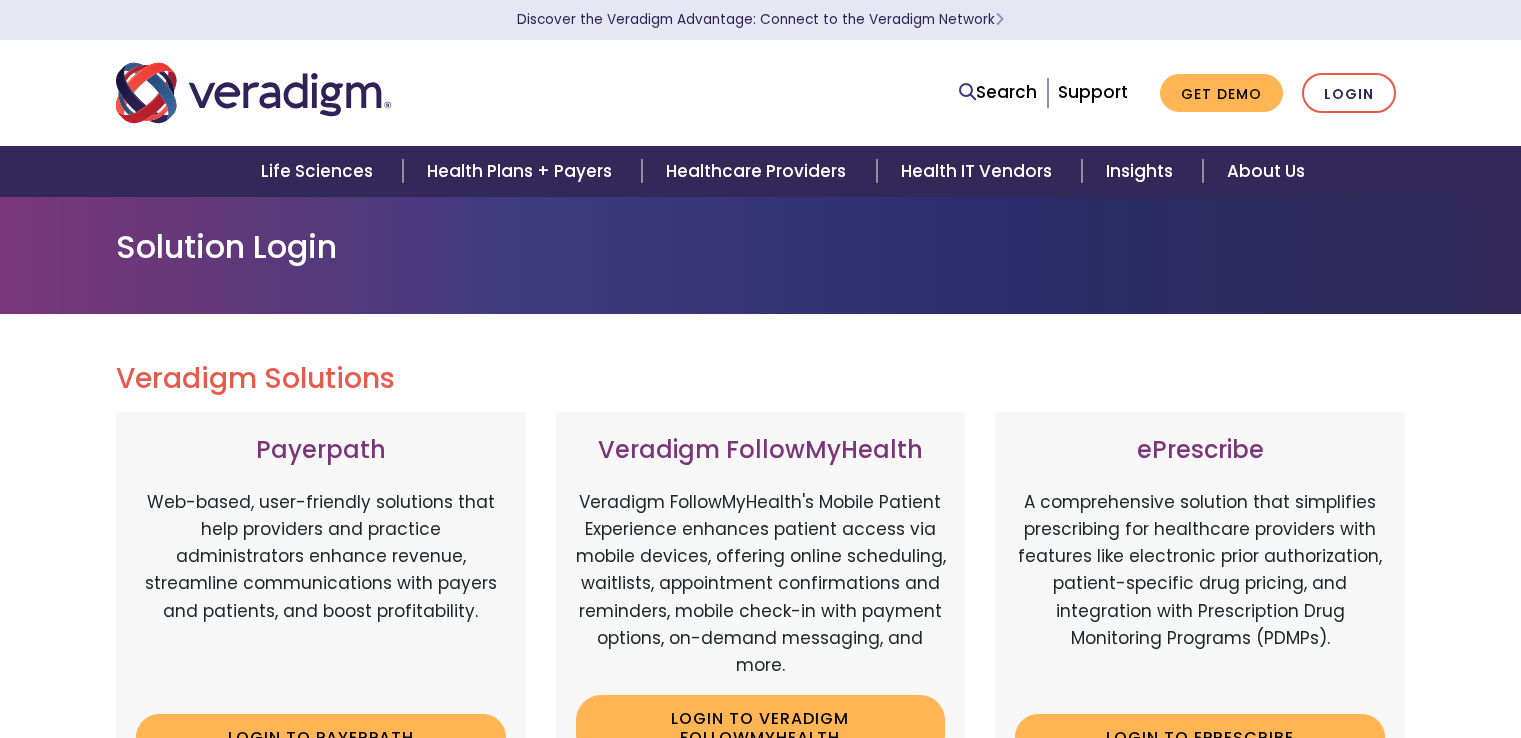 scroll, scrollTop: 0, scrollLeft: 0, axis: both 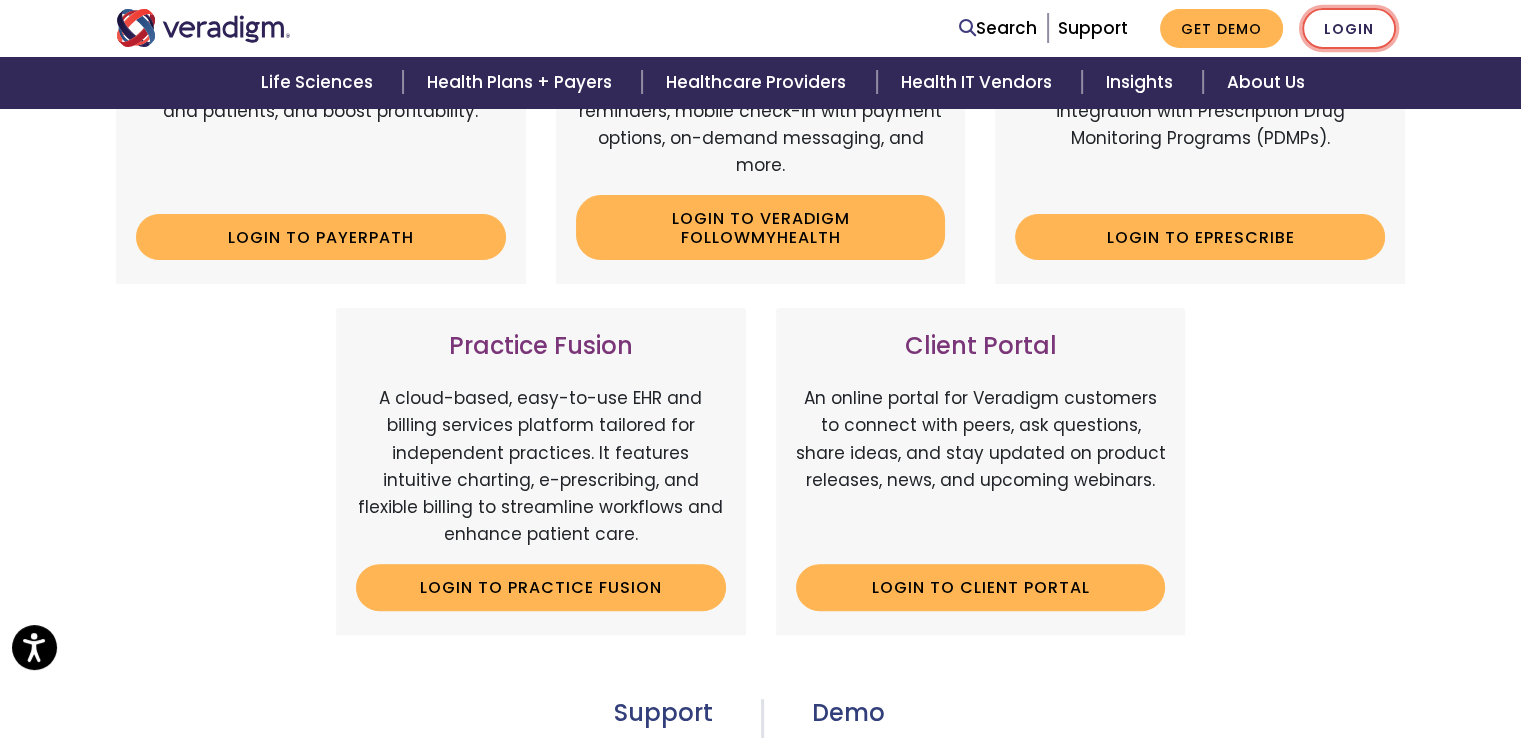 click on "Login" at bounding box center [1349, 28] 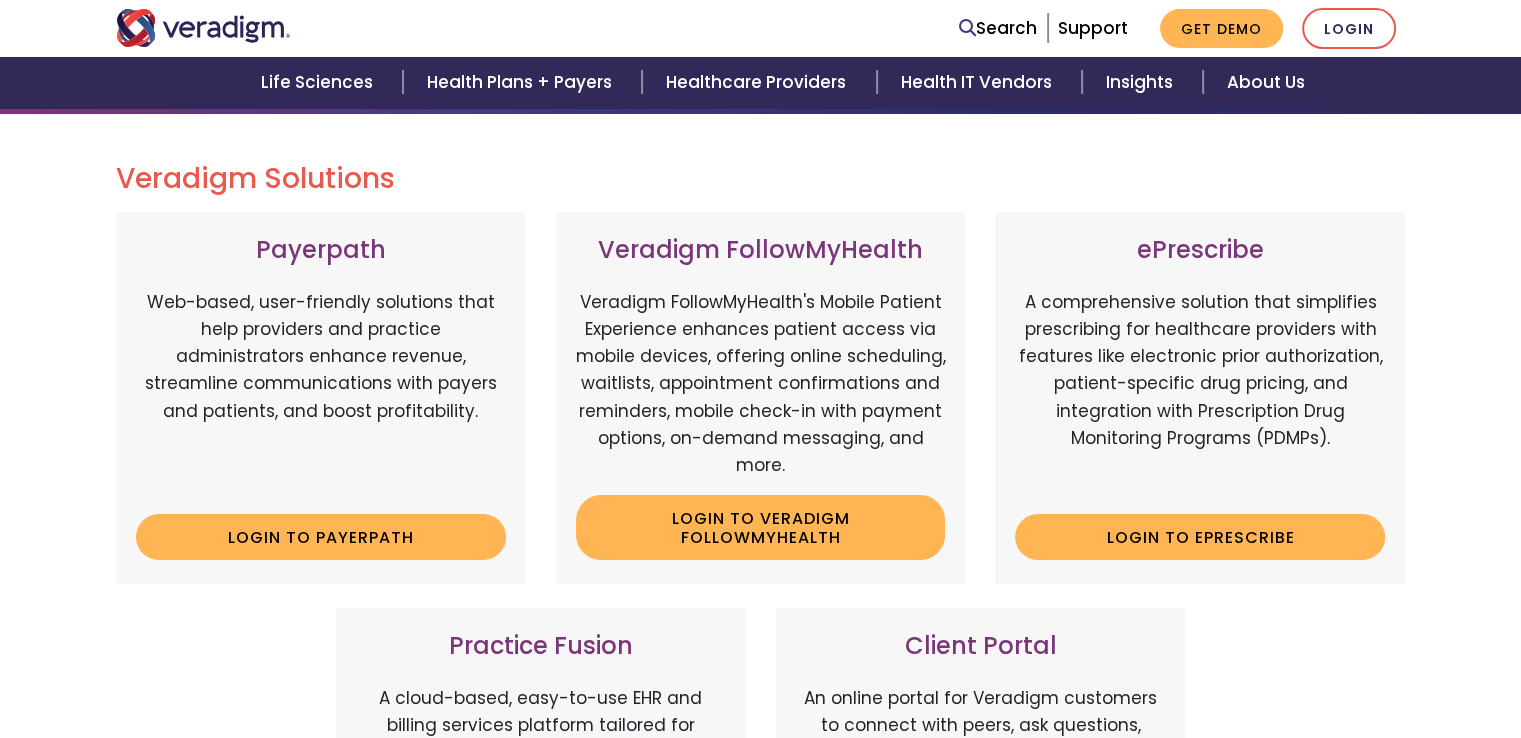 scroll, scrollTop: 200, scrollLeft: 0, axis: vertical 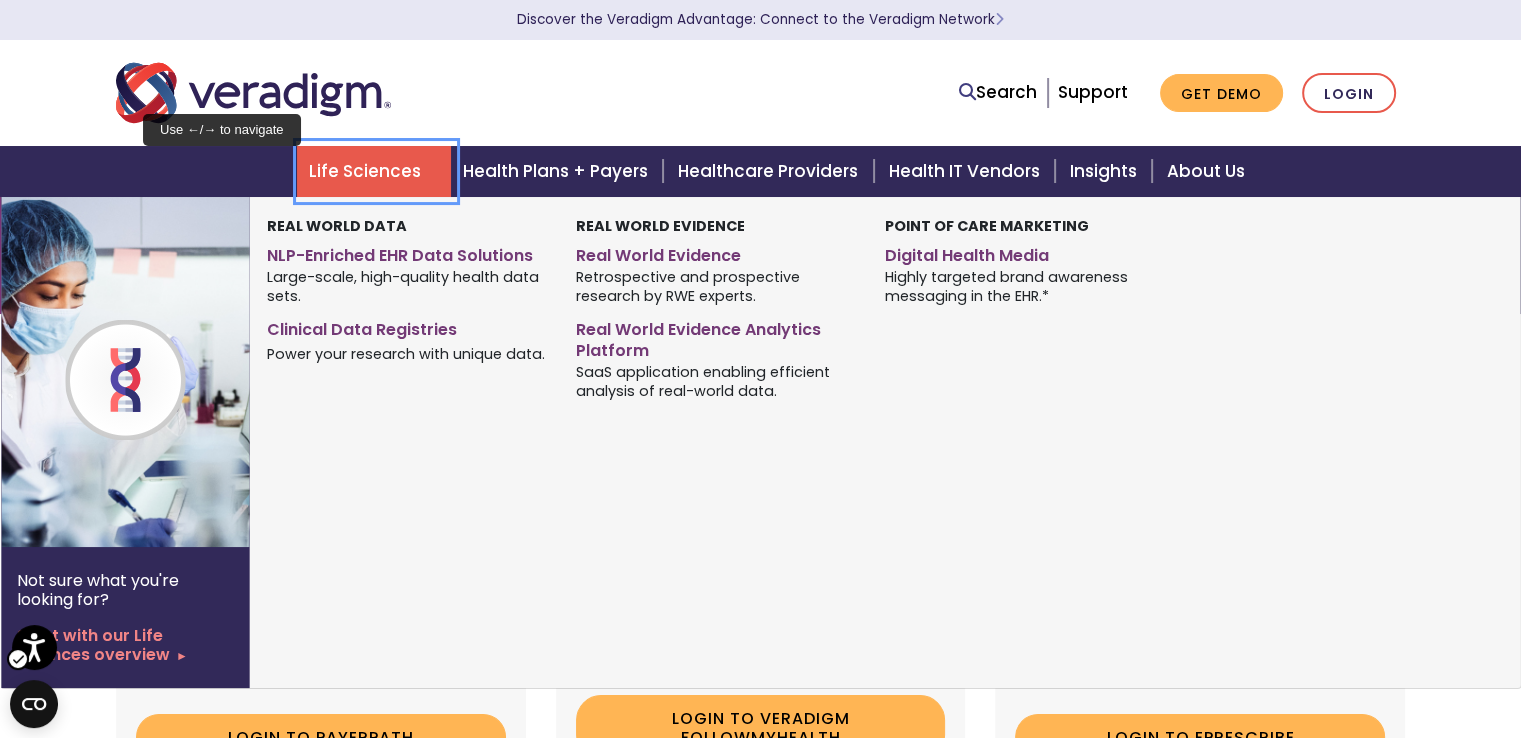 click on "Life Sciences" at bounding box center (374, 171) 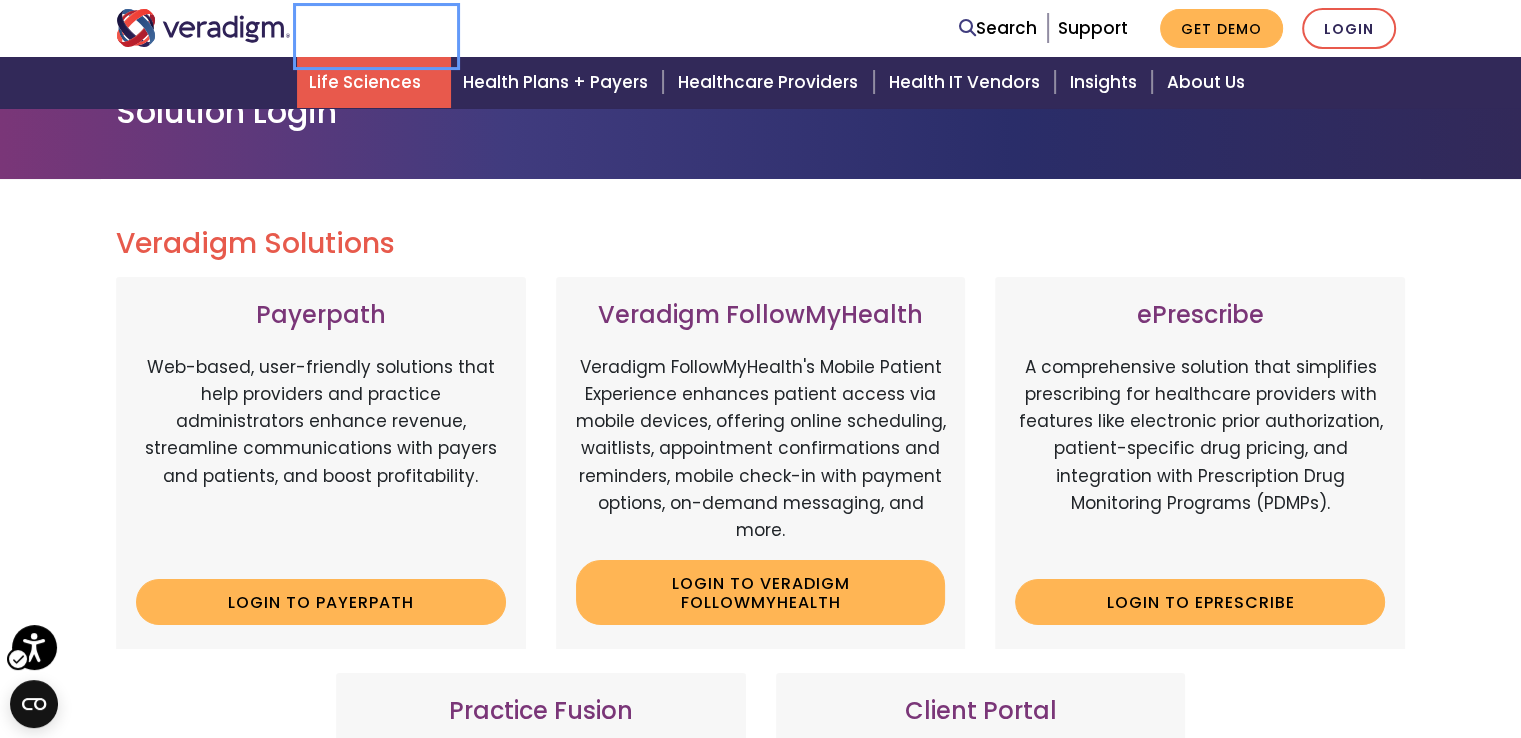 scroll, scrollTop: 100, scrollLeft: 0, axis: vertical 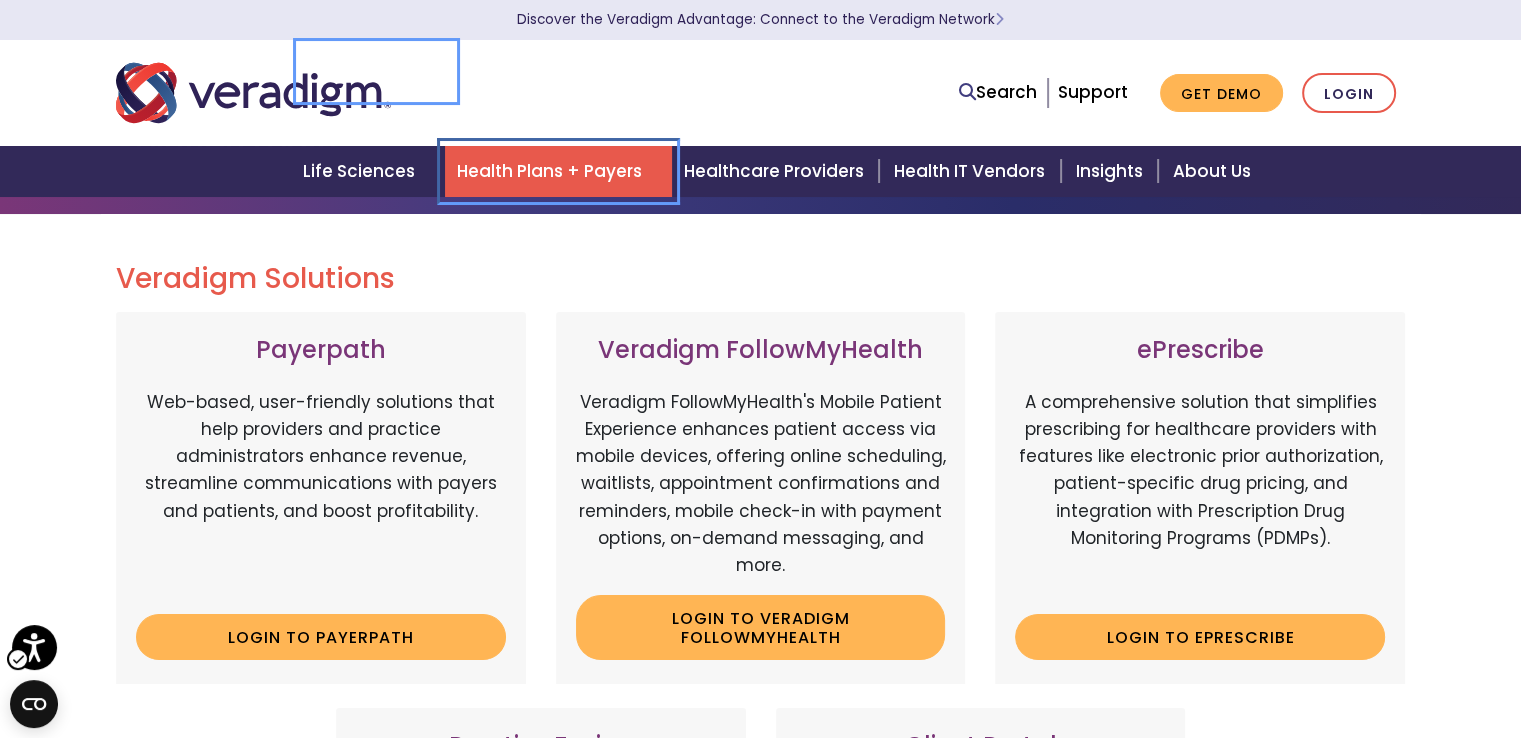 click on "Health Plans + Payers" at bounding box center (558, 171) 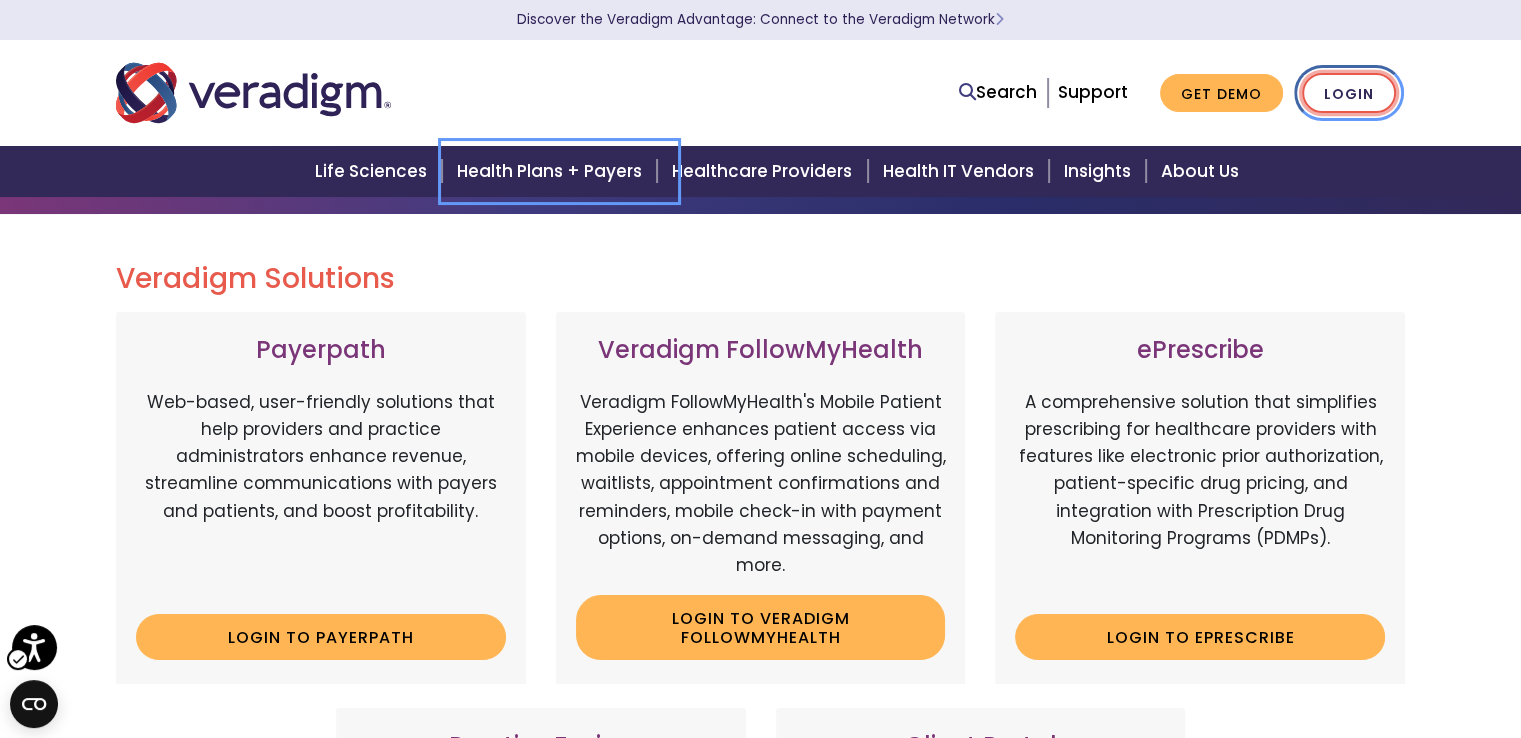 click on "Login" at bounding box center (1349, 93) 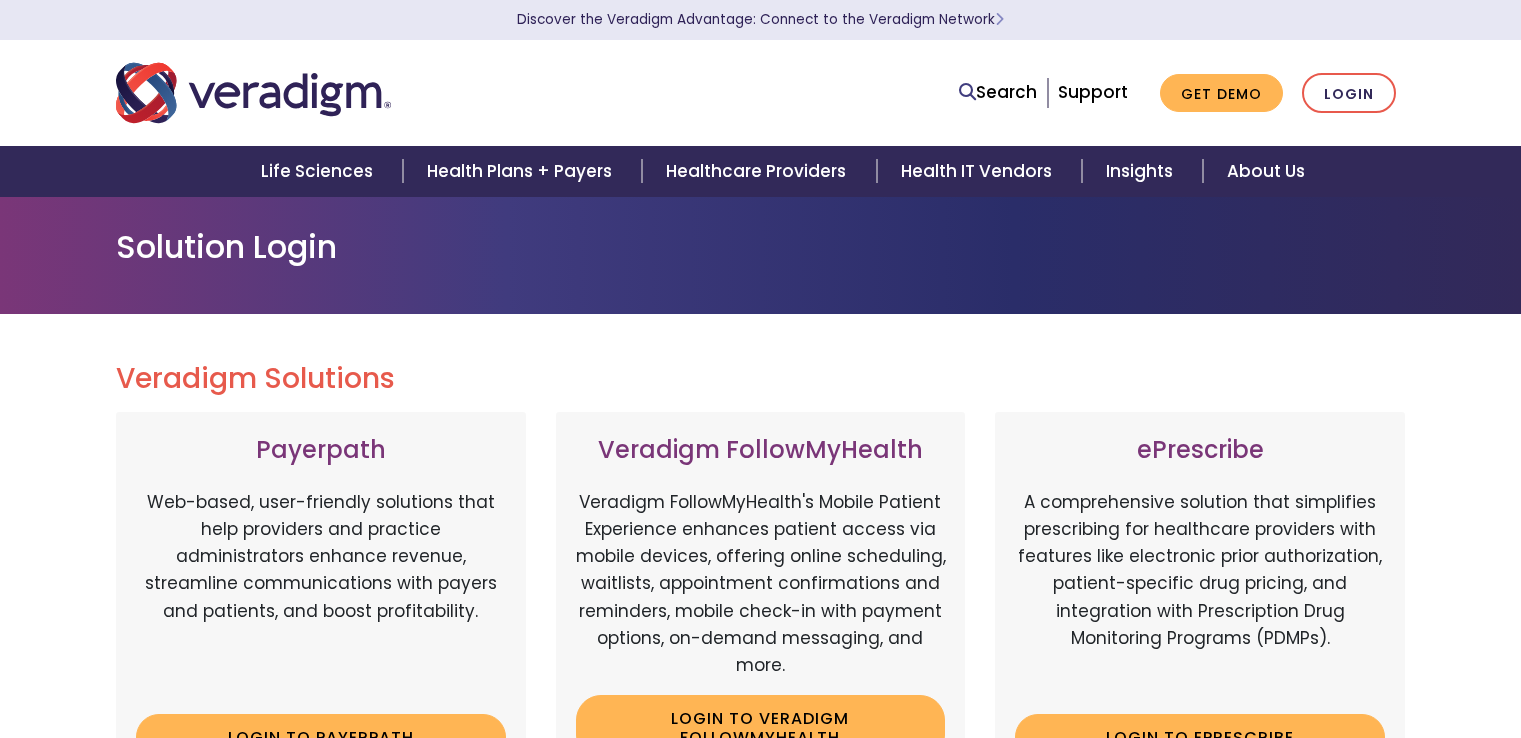 scroll, scrollTop: 0, scrollLeft: 0, axis: both 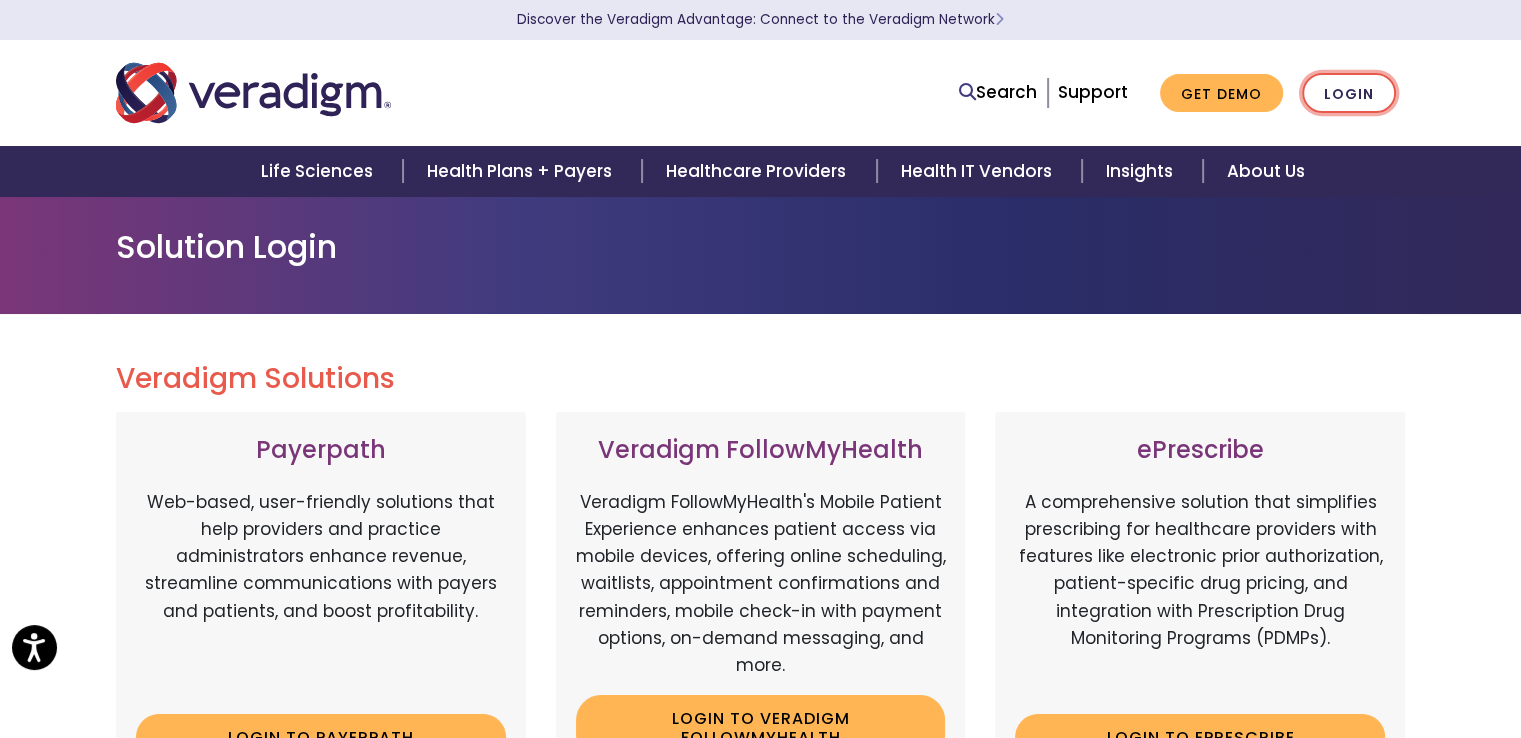 click on "Login" at bounding box center (1349, 93) 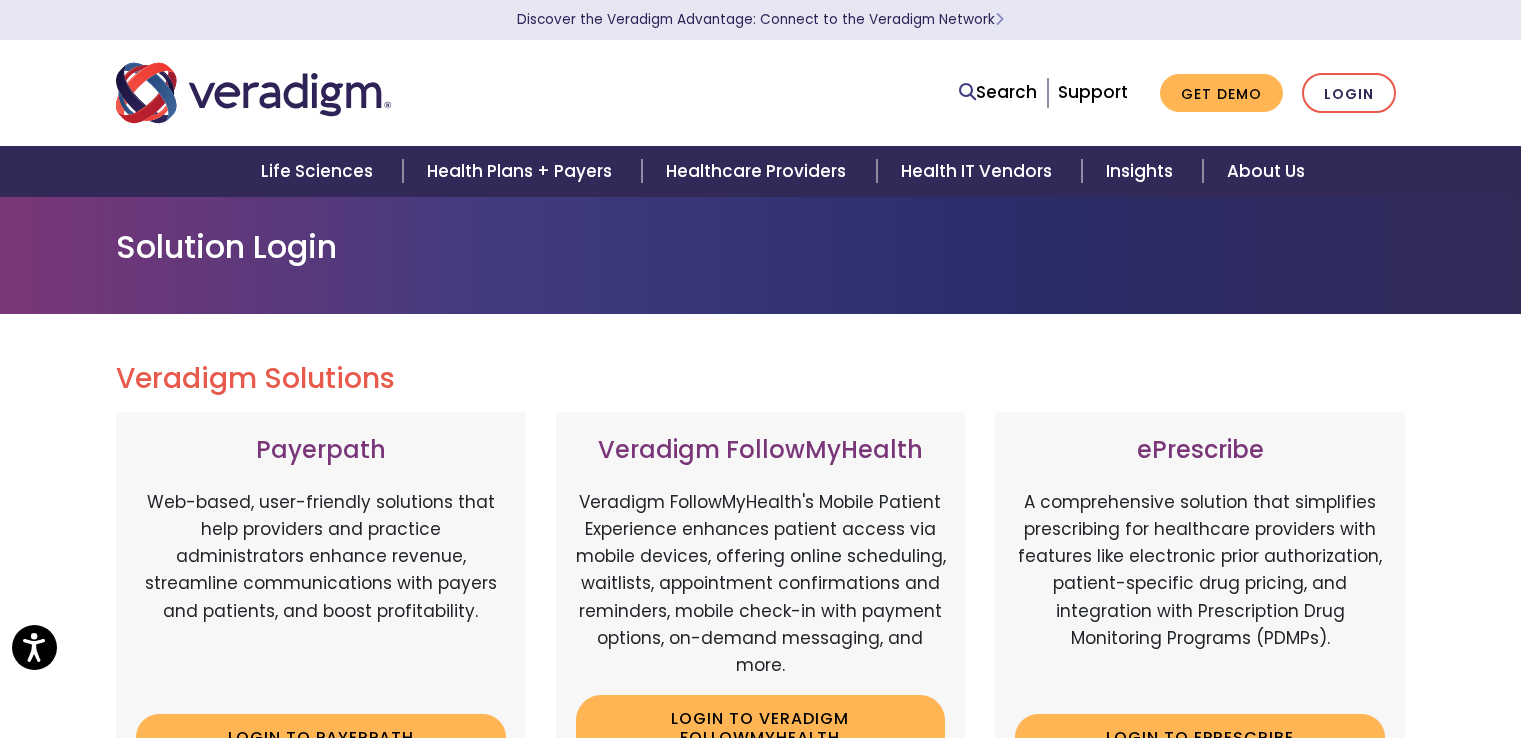 scroll, scrollTop: 0, scrollLeft: 0, axis: both 